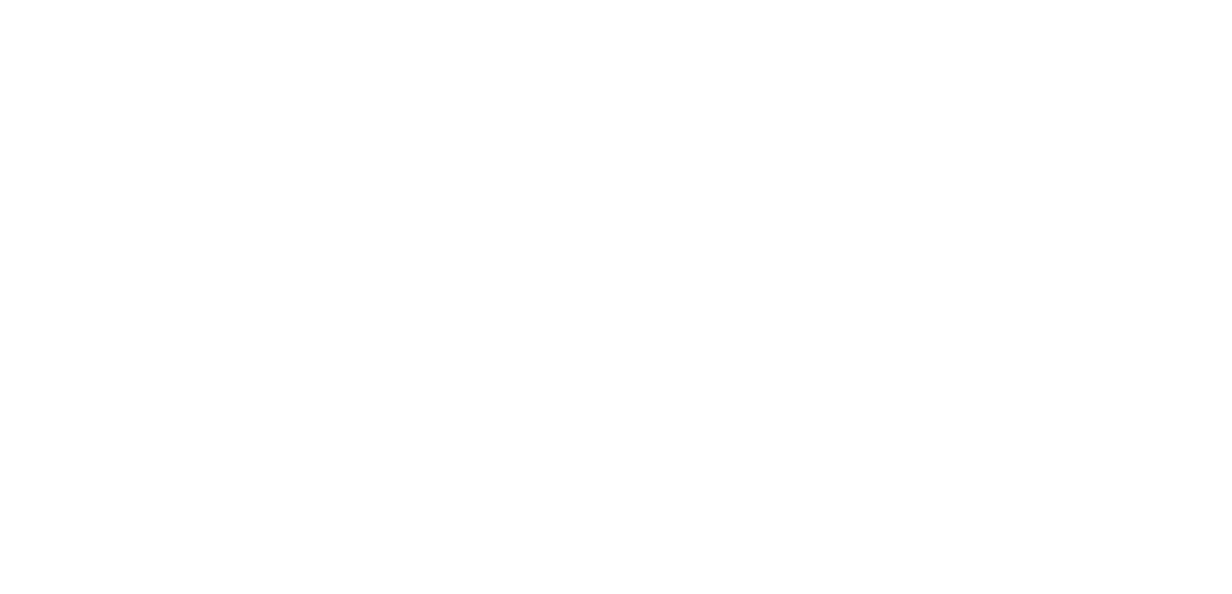 scroll, scrollTop: 0, scrollLeft: 0, axis: both 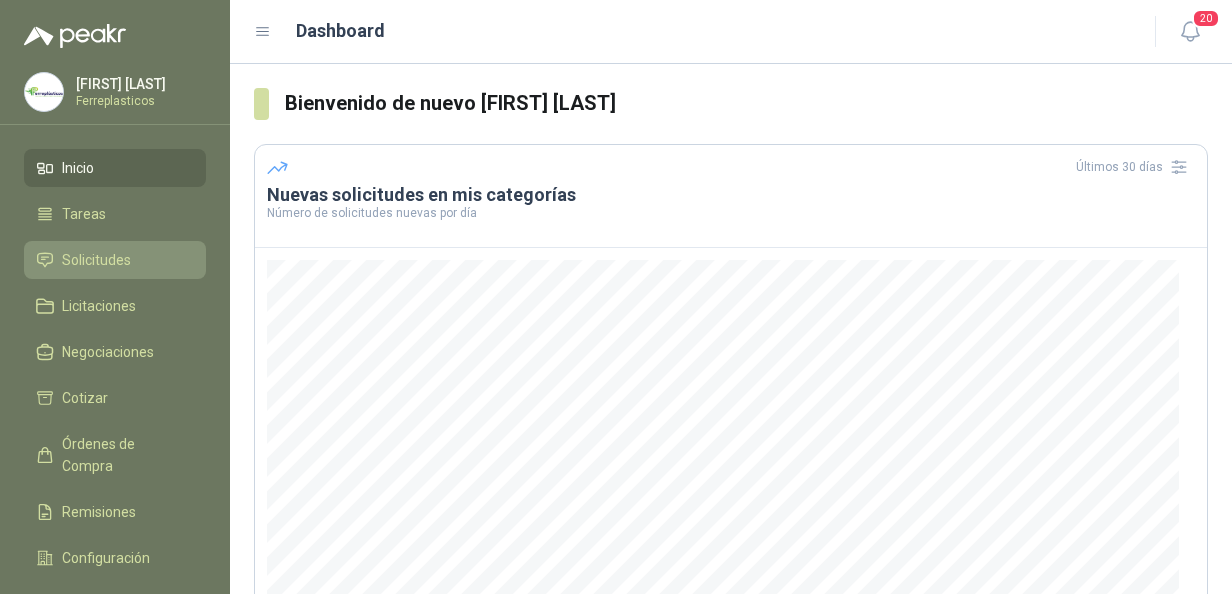 click on "Solicitudes" at bounding box center (96, 260) 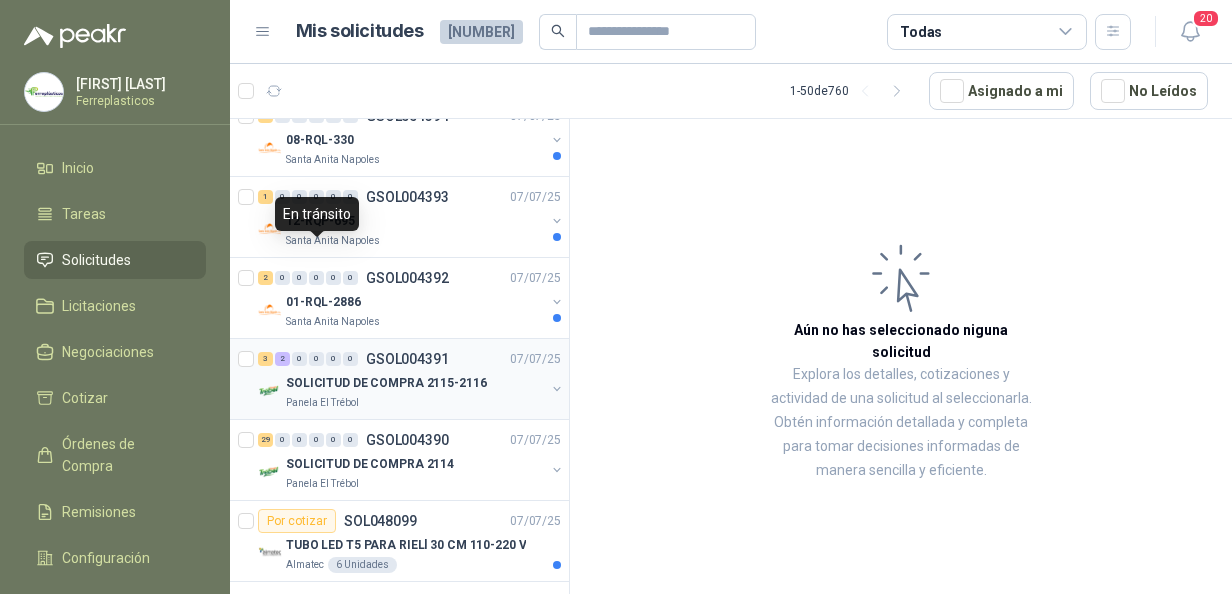 scroll, scrollTop: 400, scrollLeft: 0, axis: vertical 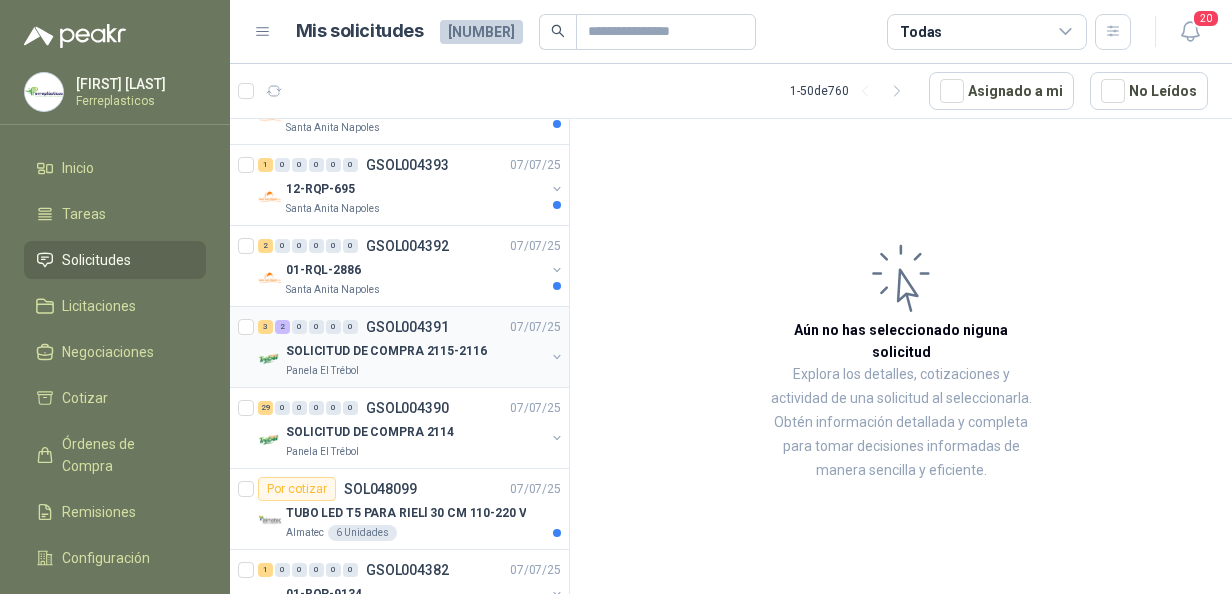 click on "SOLICITUD DE COMPRA 2115-2116" at bounding box center (386, 351) 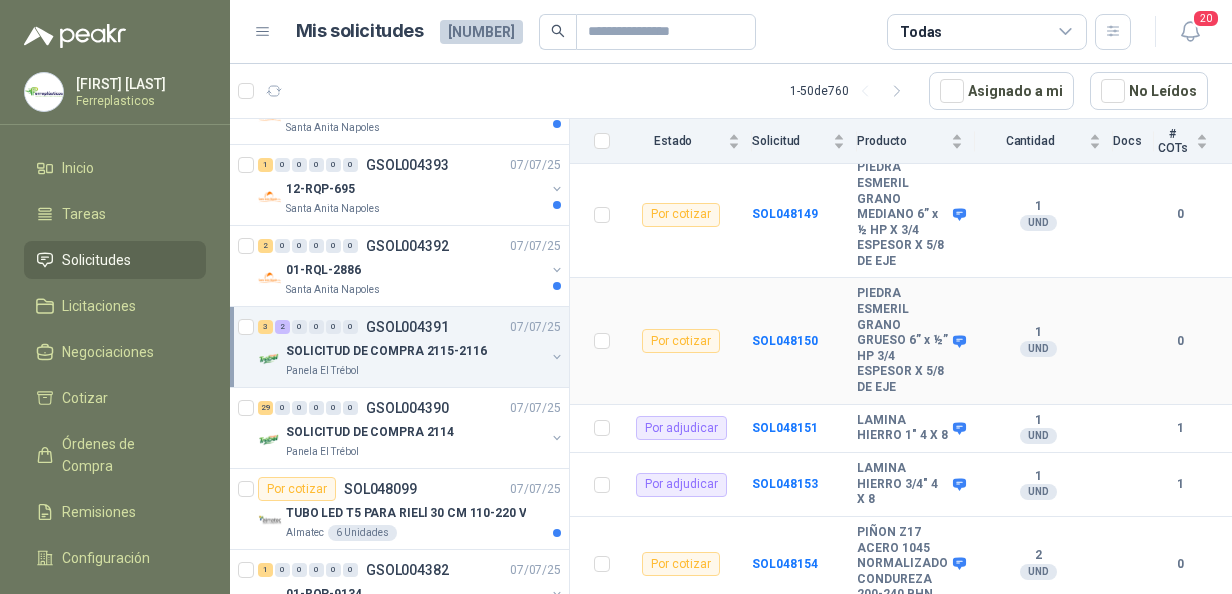 scroll, scrollTop: 278, scrollLeft: 0, axis: vertical 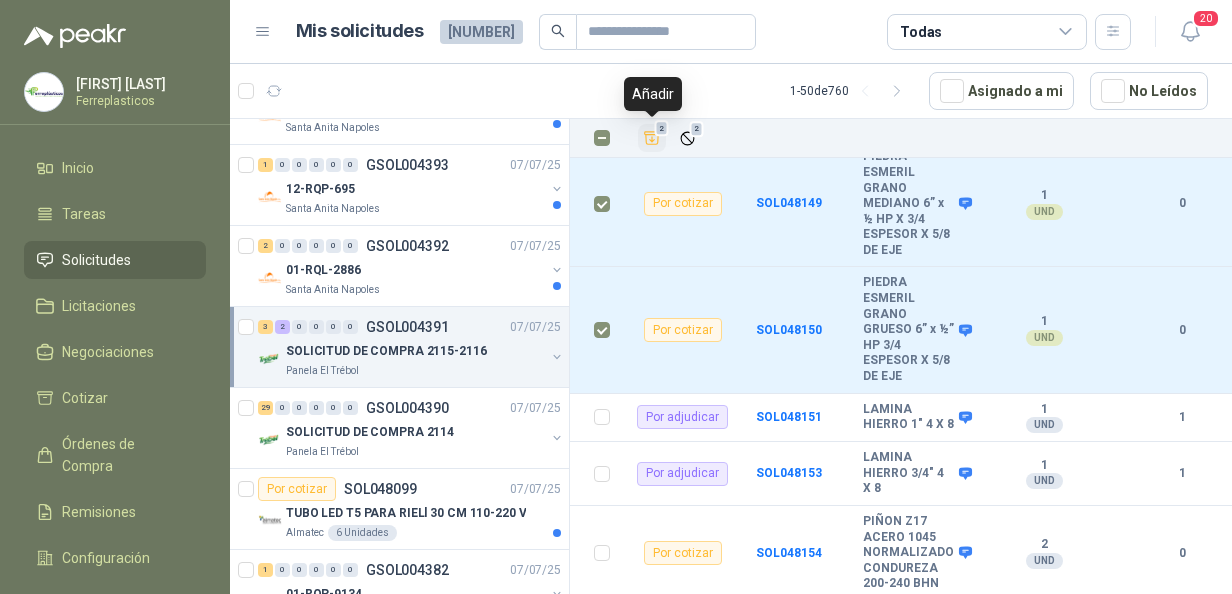click at bounding box center (652, 138) 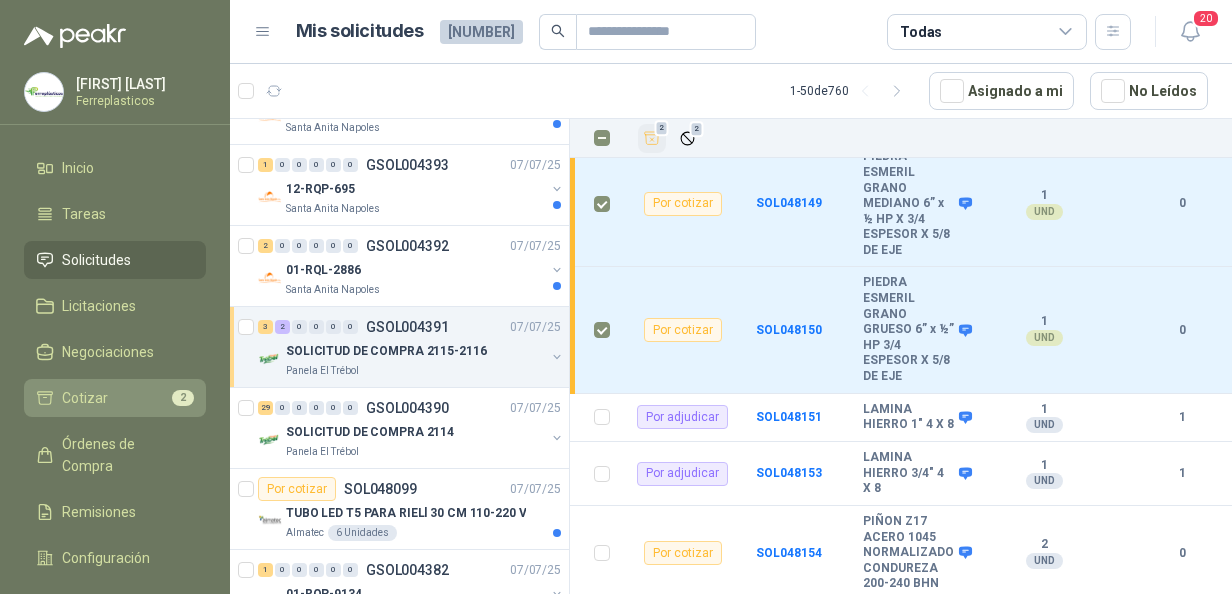 click on "Cotizar" at bounding box center [85, 398] 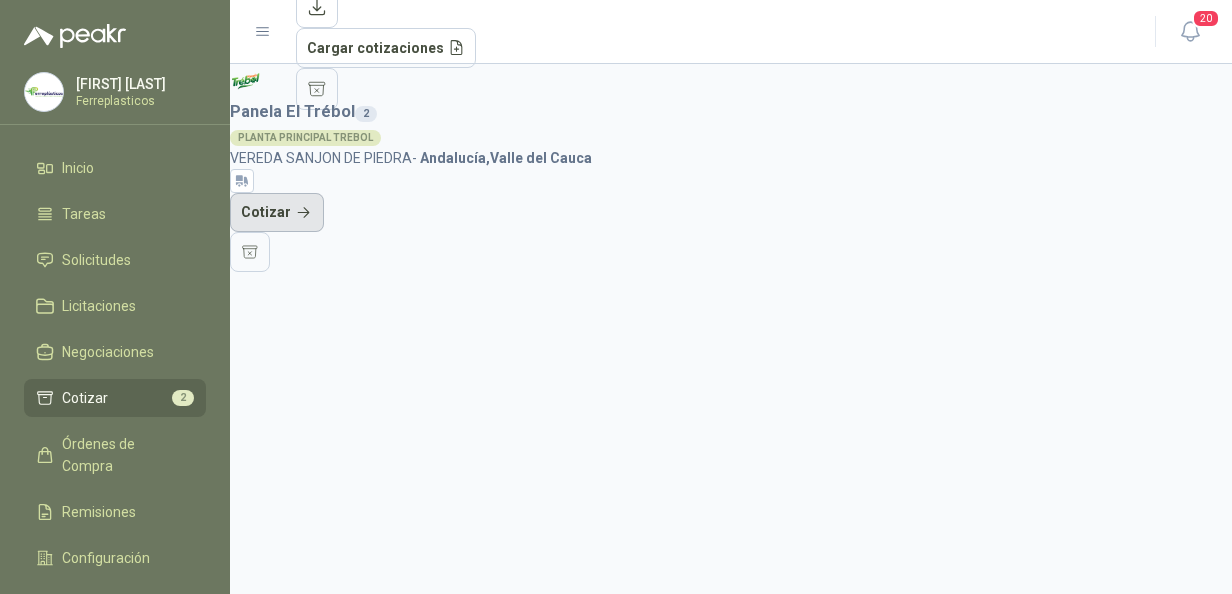 click on "Cotizar" at bounding box center (277, 213) 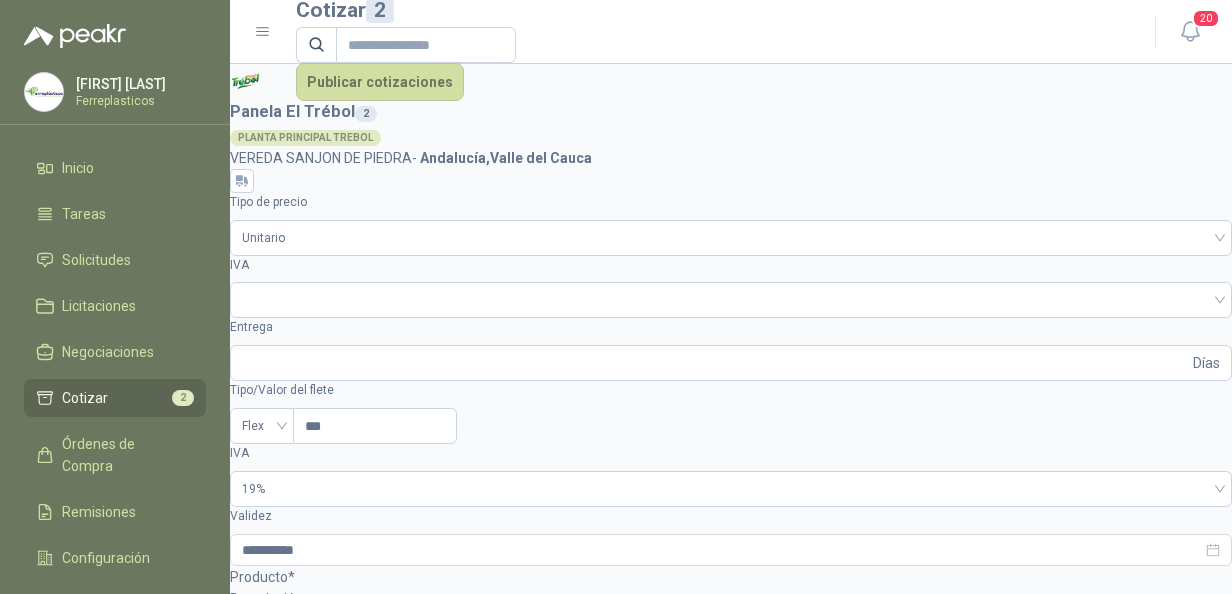 click on "$ $  0 ,00" at bounding box center [299, 1005] 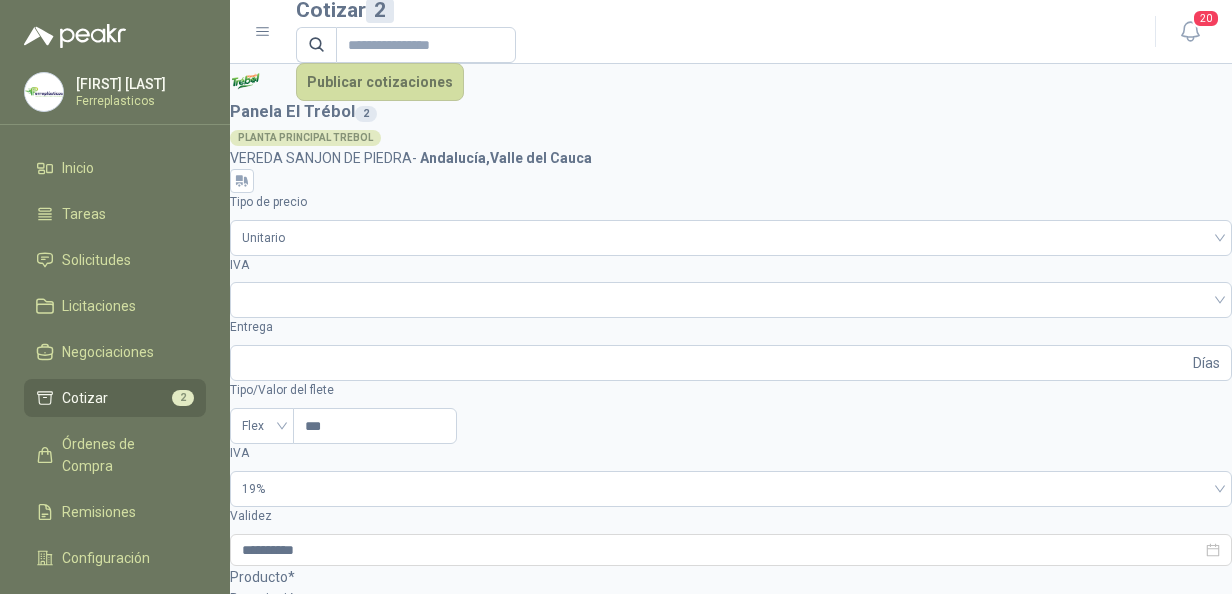 type on "******" 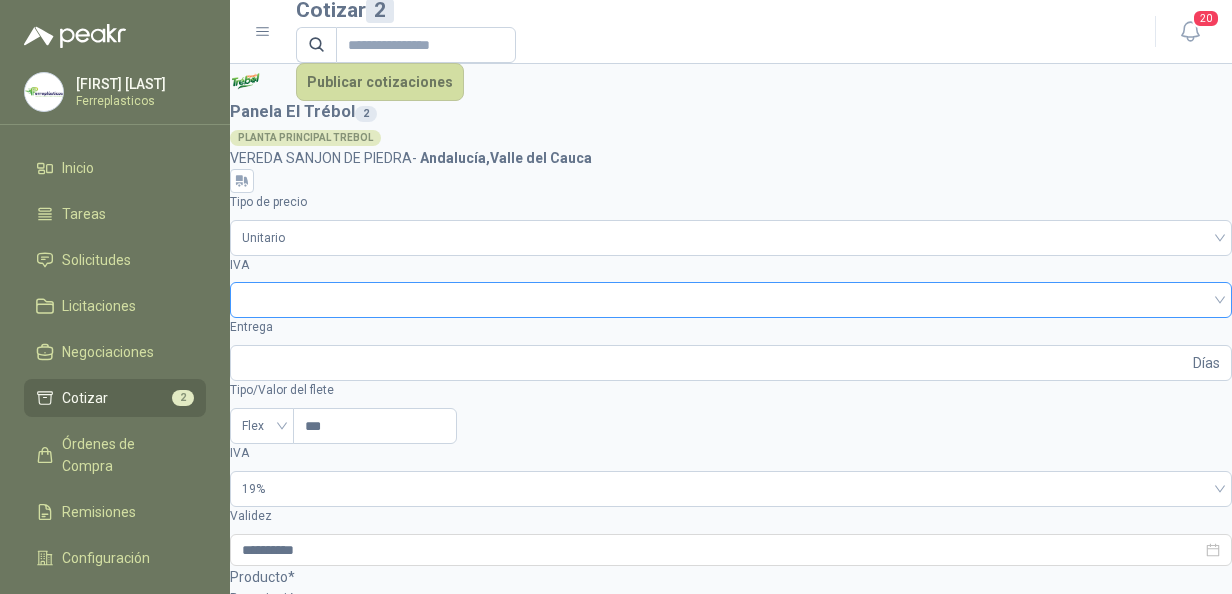 click at bounding box center [731, 300] 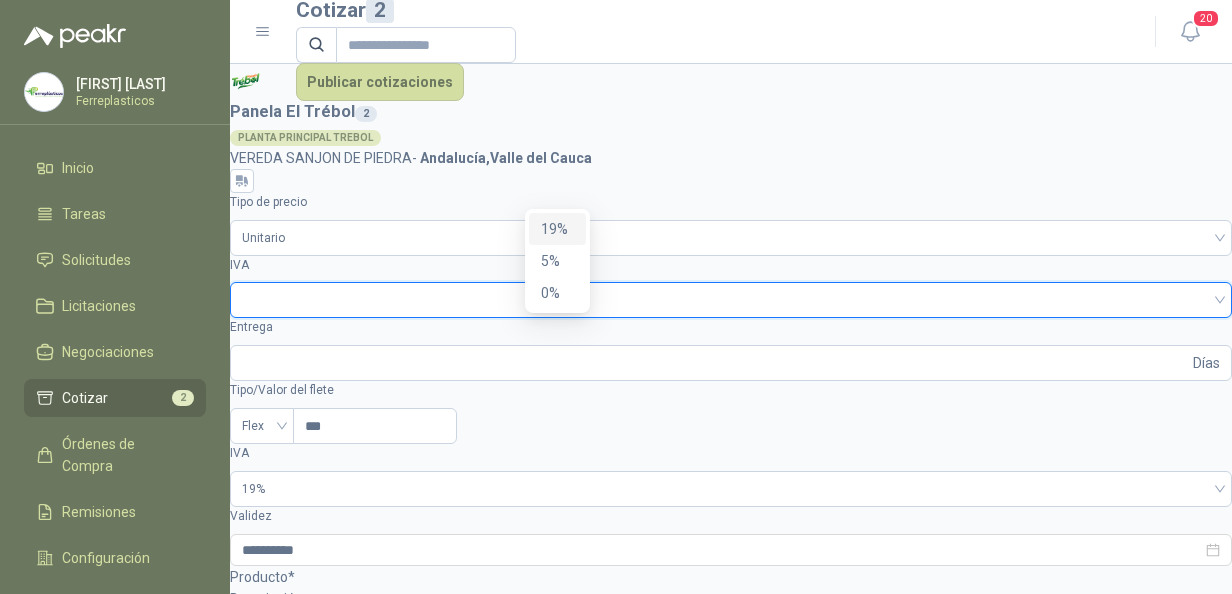 click on "19%" at bounding box center (557, 229) 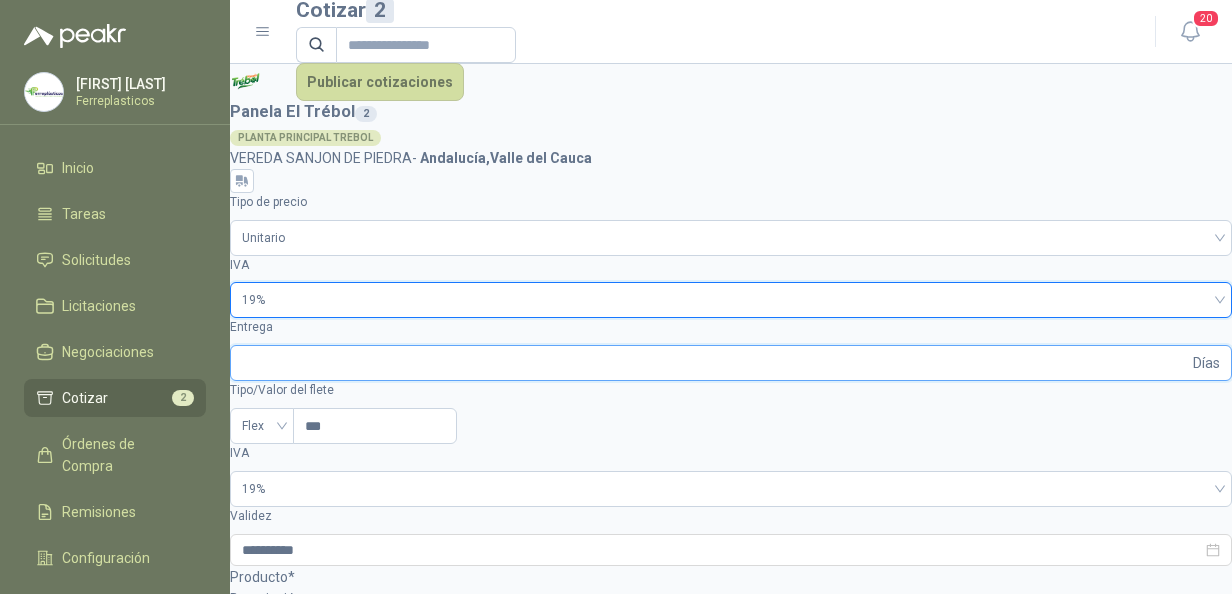 click on "Entrega" at bounding box center [715, 363] 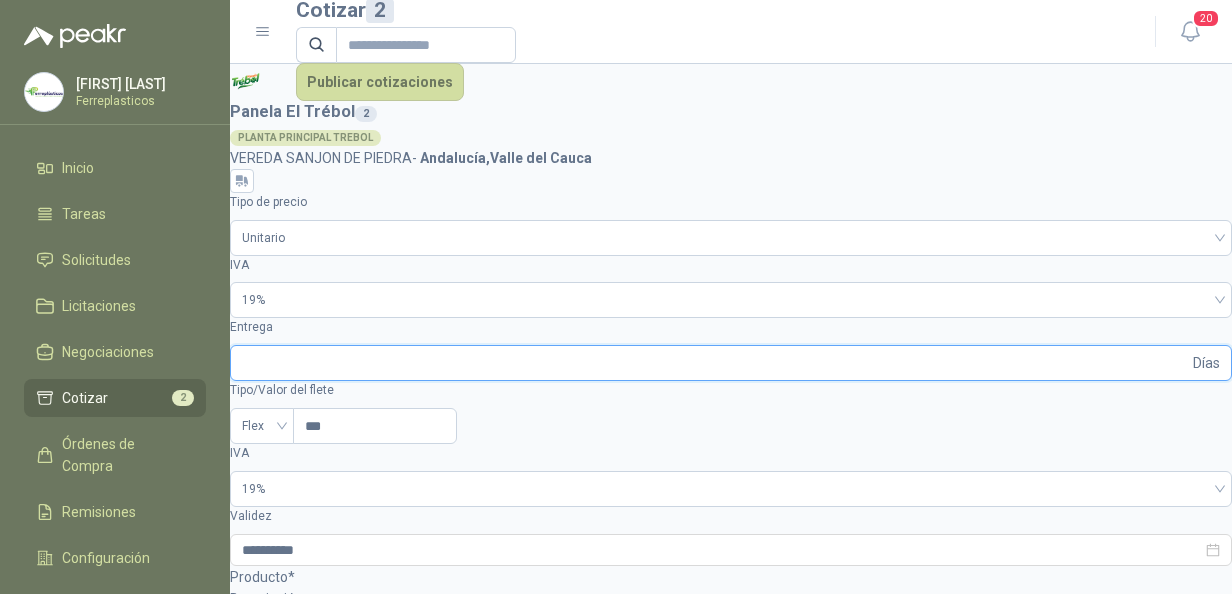 type on "*" 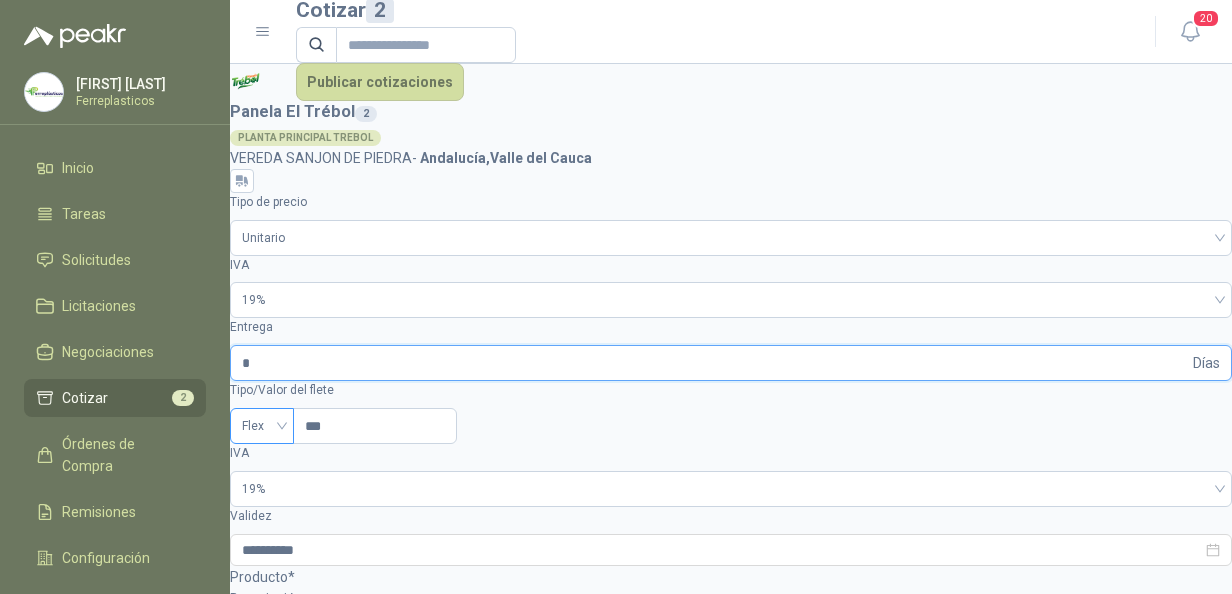 click on "Flex" at bounding box center (262, 426) 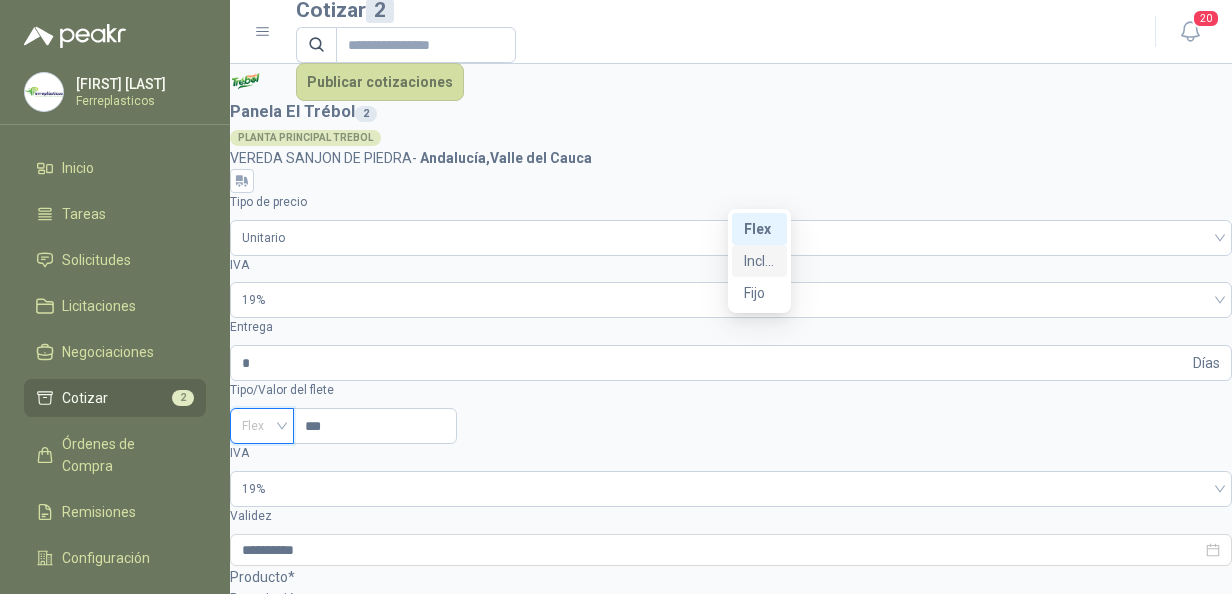 click on "Incluido" at bounding box center (0, 0) 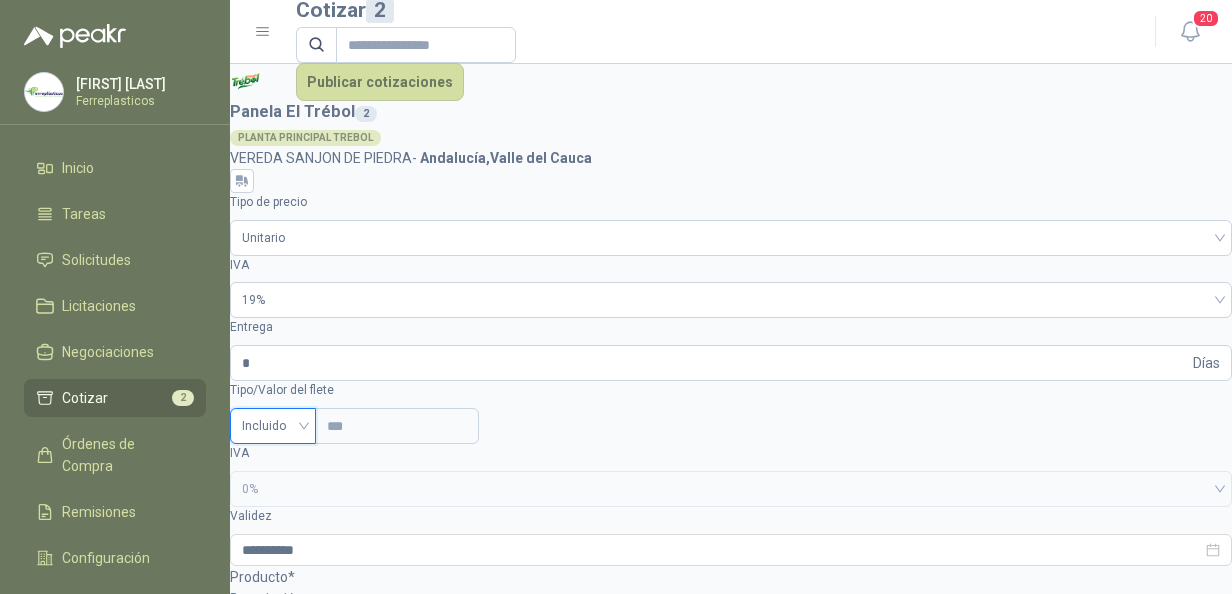 scroll, scrollTop: 0, scrollLeft: 394, axis: horizontal 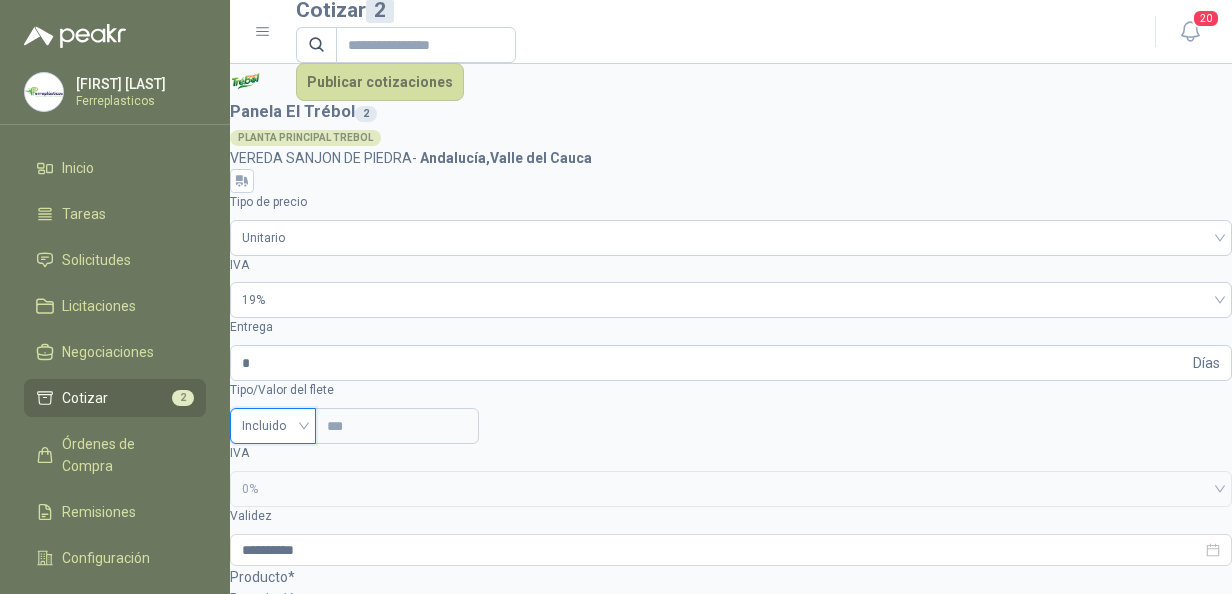 click at bounding box center [259, 1306] 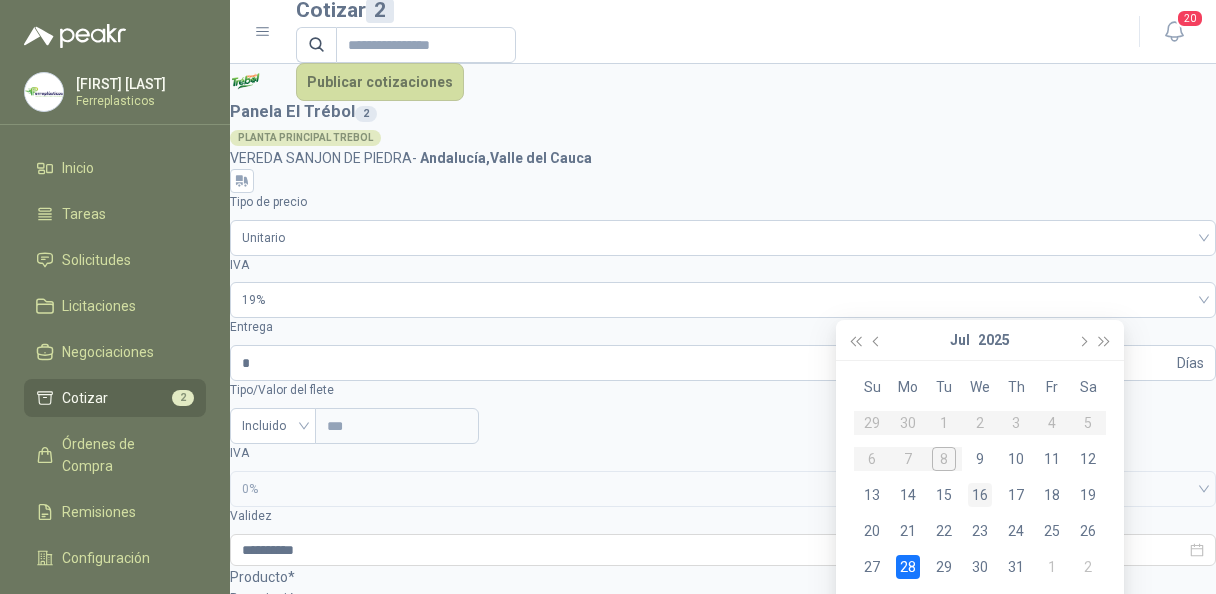 drag, startPoint x: 945, startPoint y: 490, endPoint x: 972, endPoint y: 478, distance: 29.546574 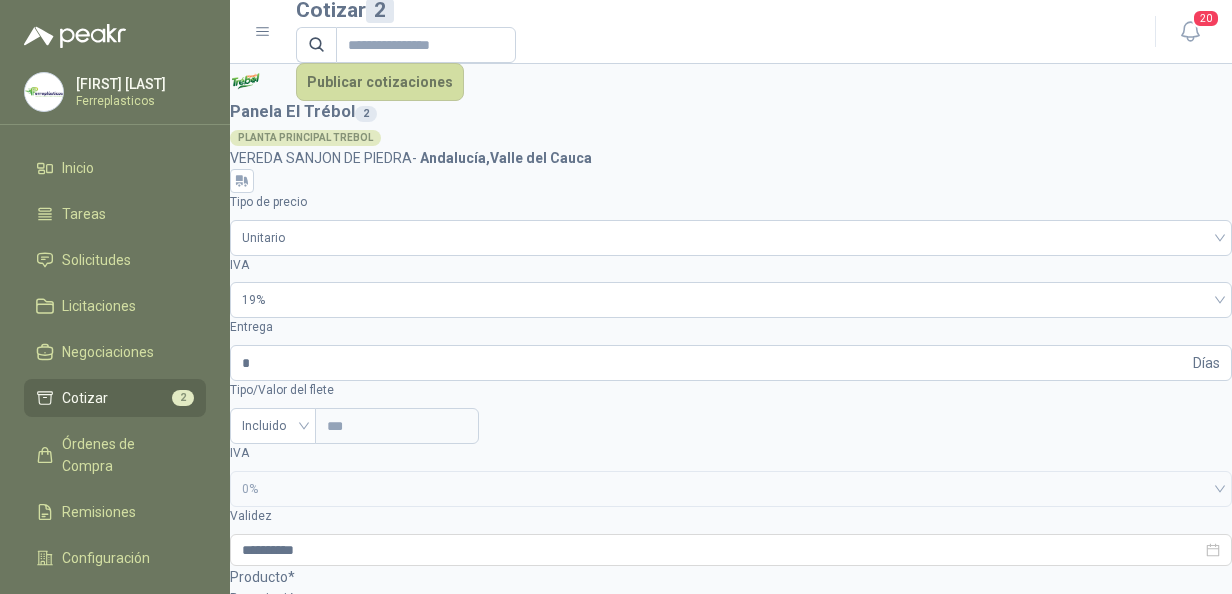click at bounding box center (259, 1958) 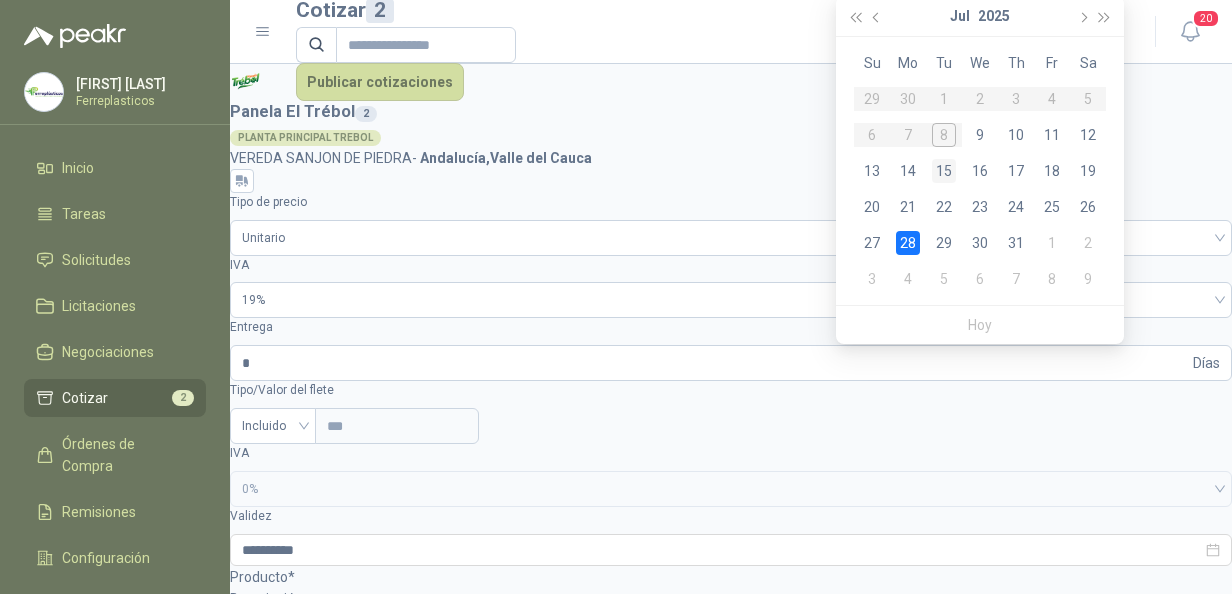 click on "15" at bounding box center (0, 0) 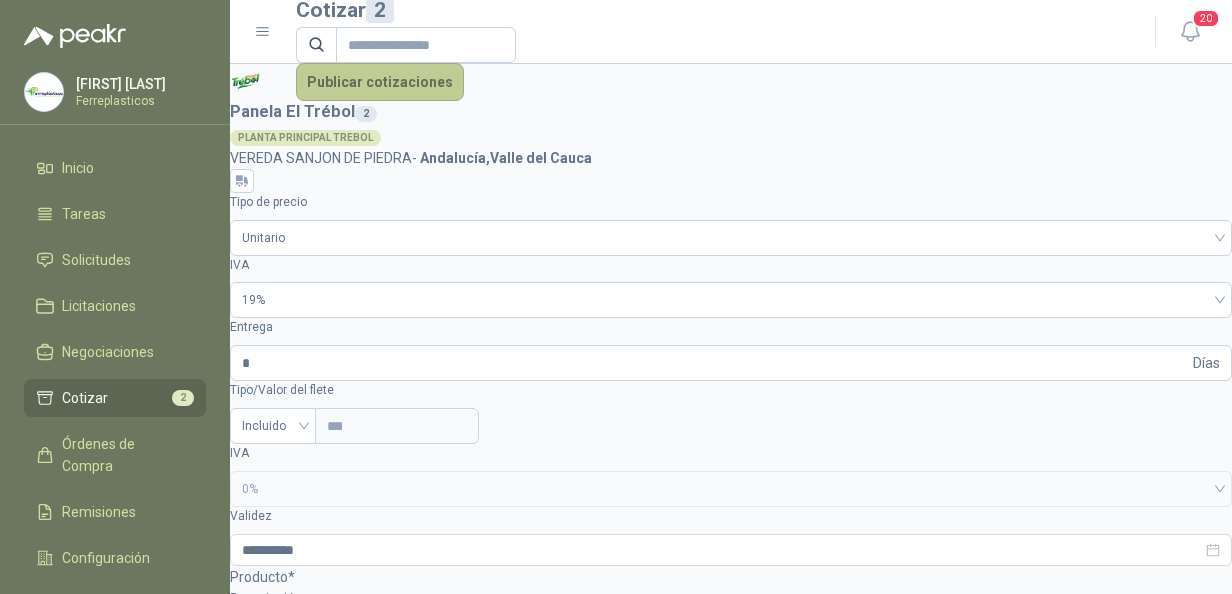 click on "Publicar cotizaciones" at bounding box center (380, 82) 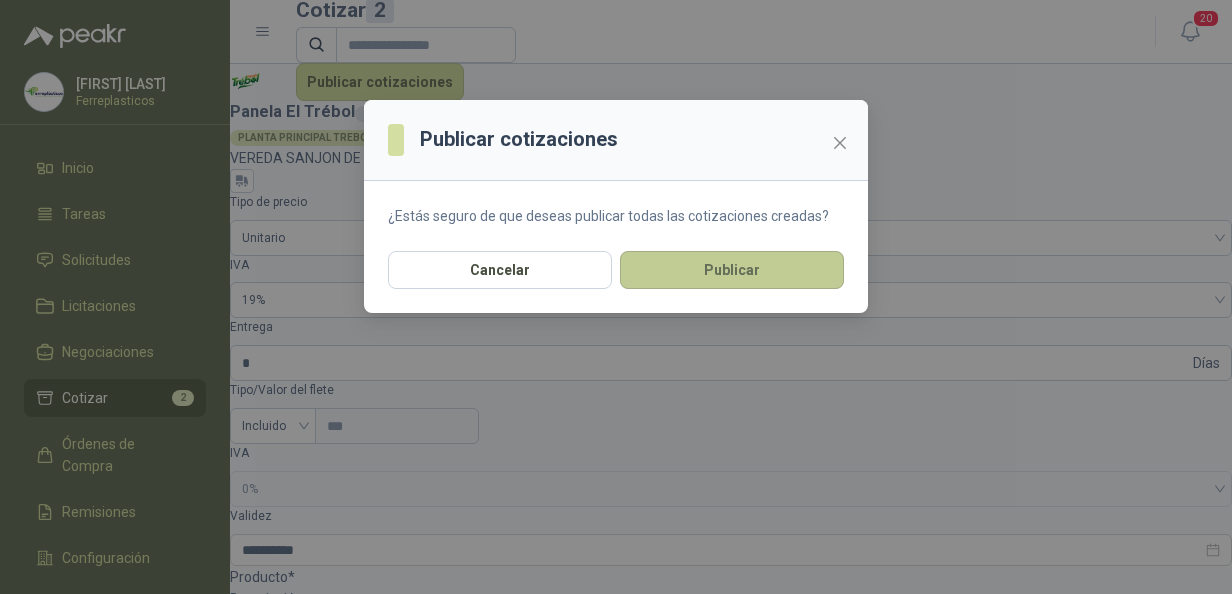 click on "Publicar" at bounding box center [732, 270] 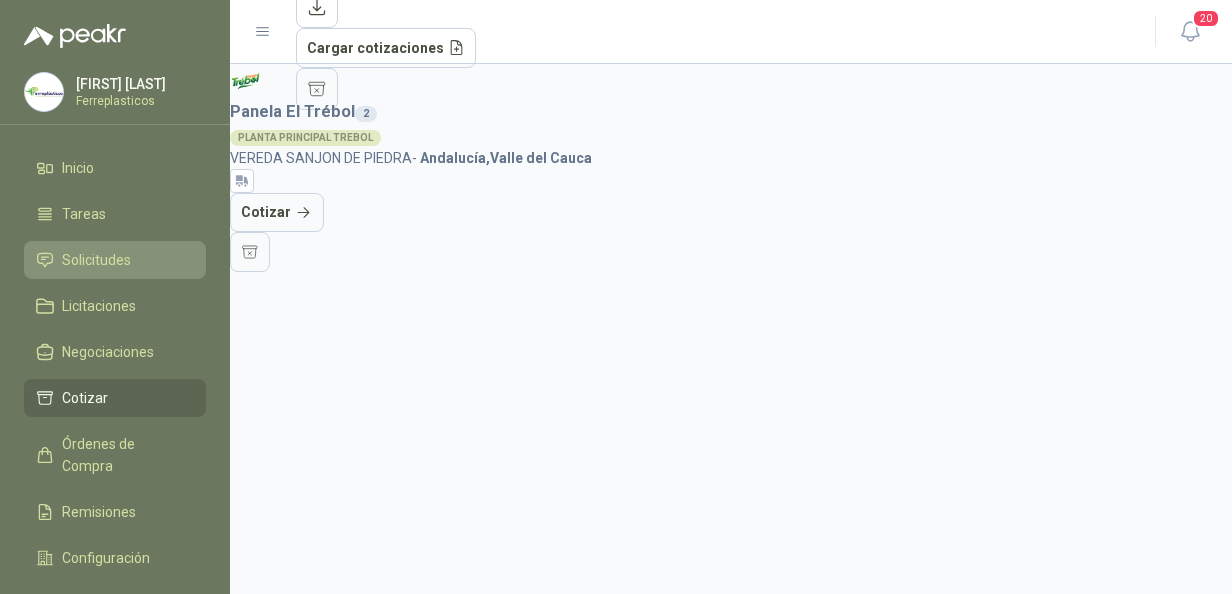 click on "Solicitudes" at bounding box center (96, 260) 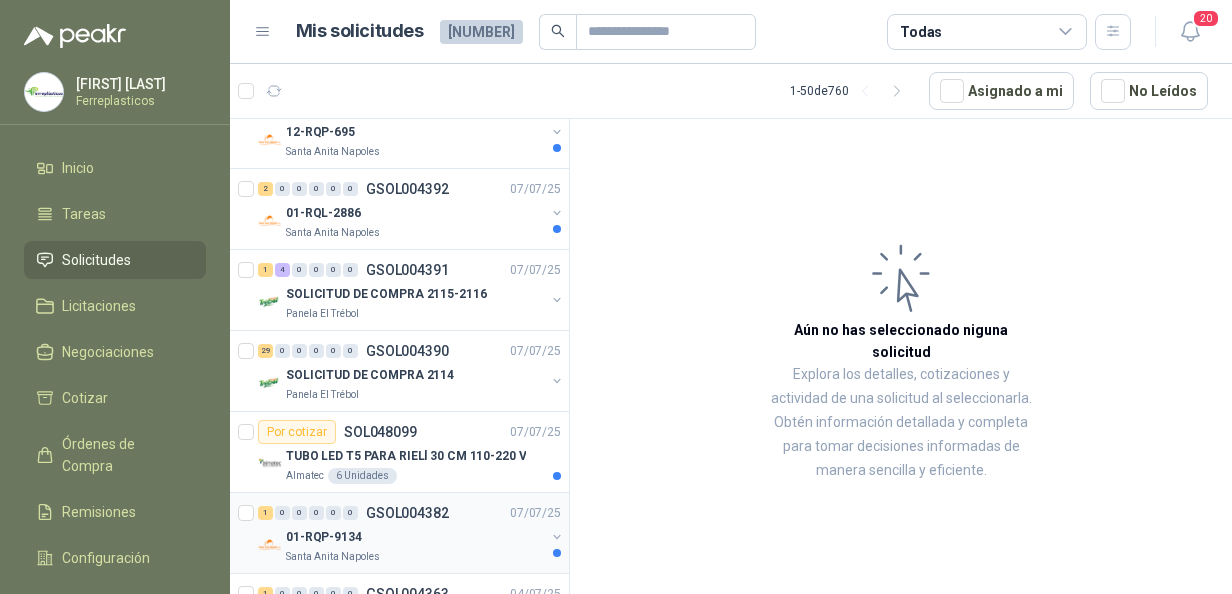 scroll, scrollTop: 500, scrollLeft: 0, axis: vertical 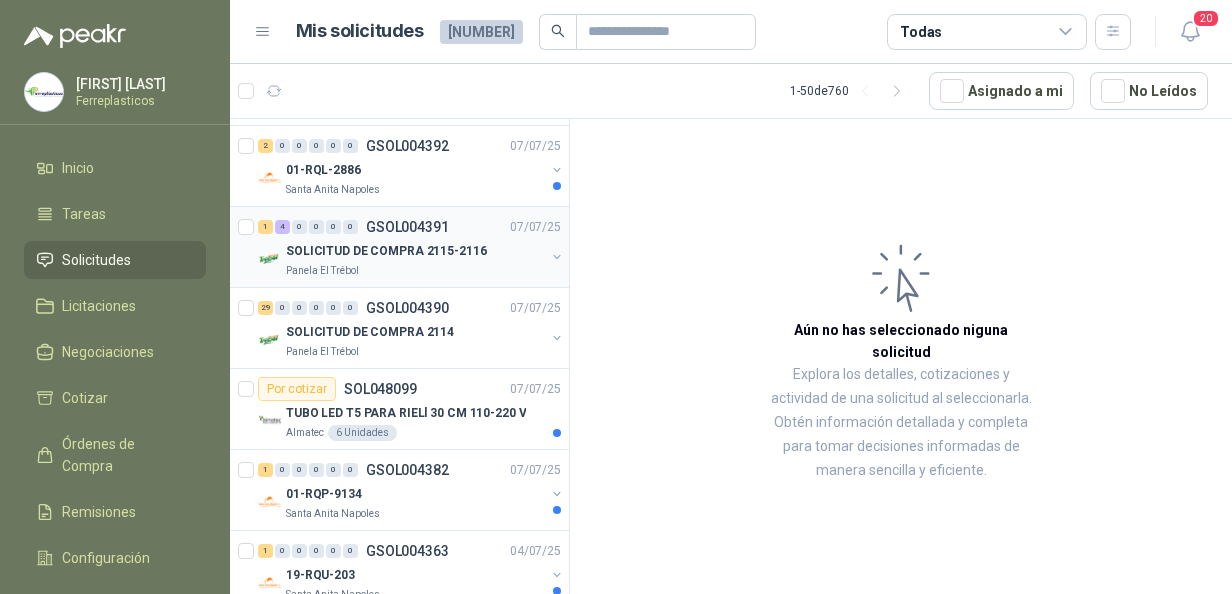 click on "SOLICITUD DE COMPRA 2115-2116" at bounding box center (386, 251) 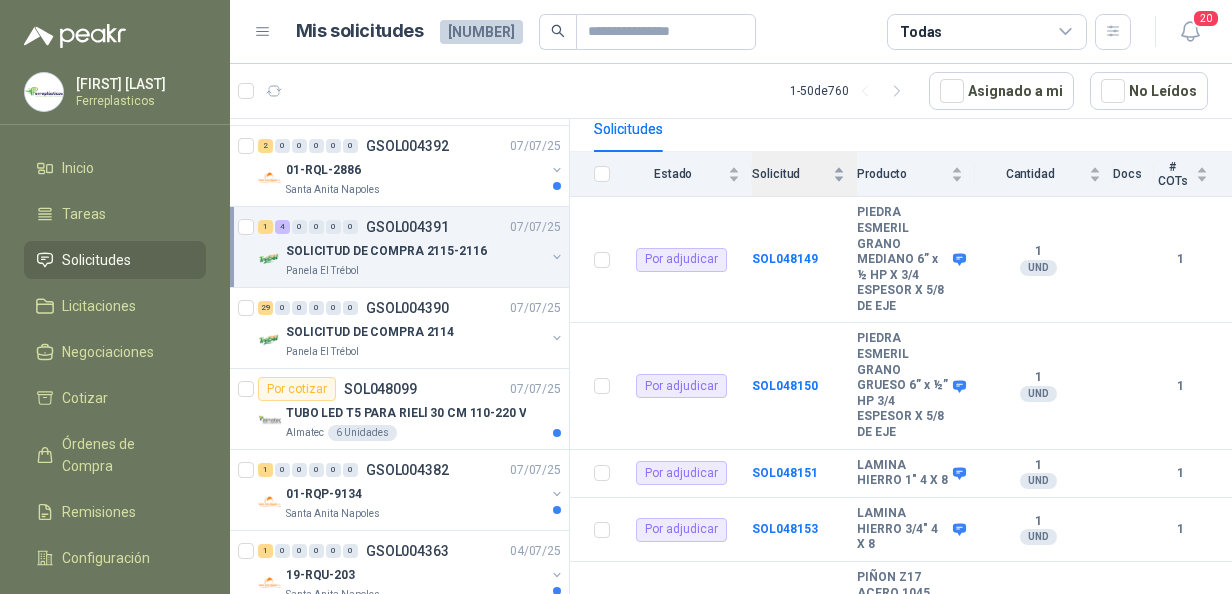 scroll, scrollTop: 278, scrollLeft: 0, axis: vertical 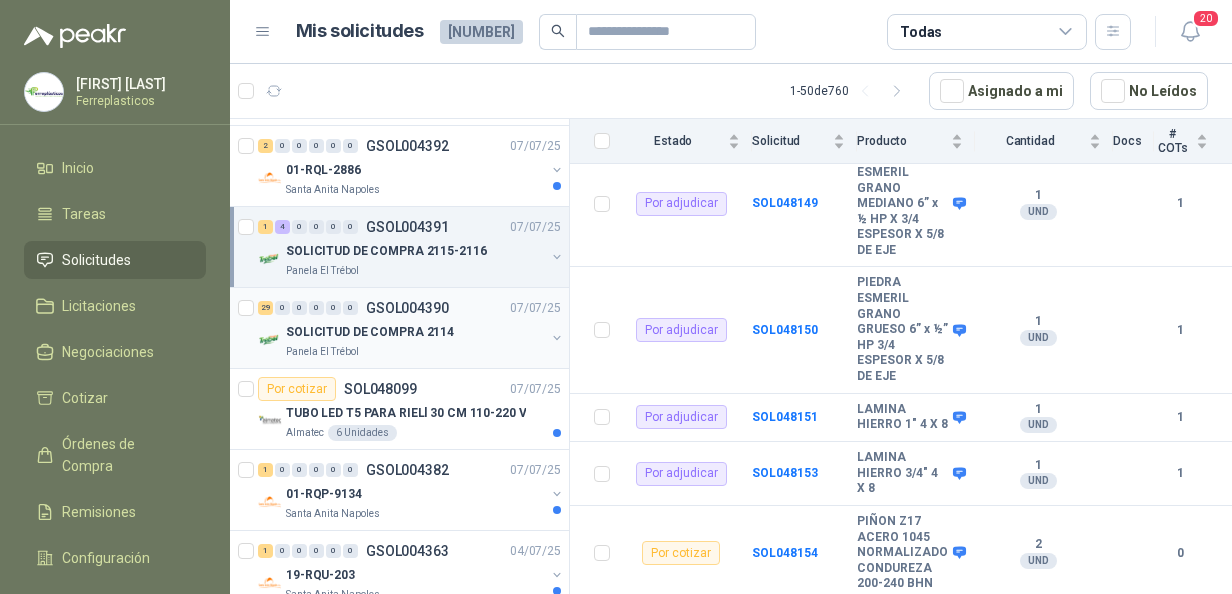 click on "SOLICITUD DE COMPRA 2114" at bounding box center [370, 332] 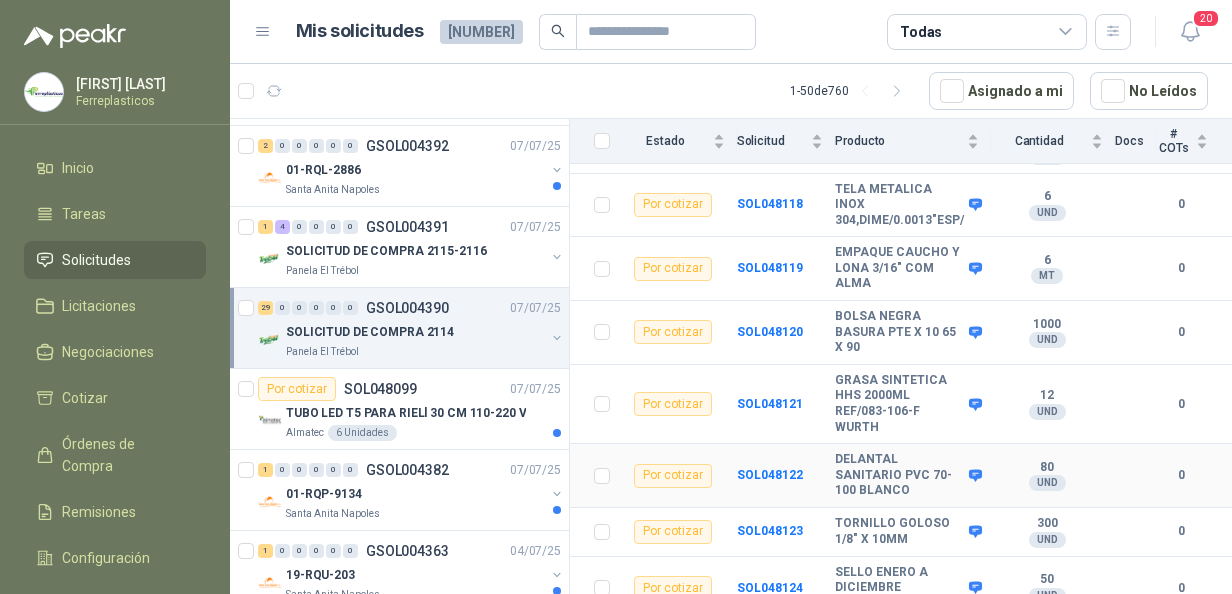 scroll, scrollTop: 300, scrollLeft: 0, axis: vertical 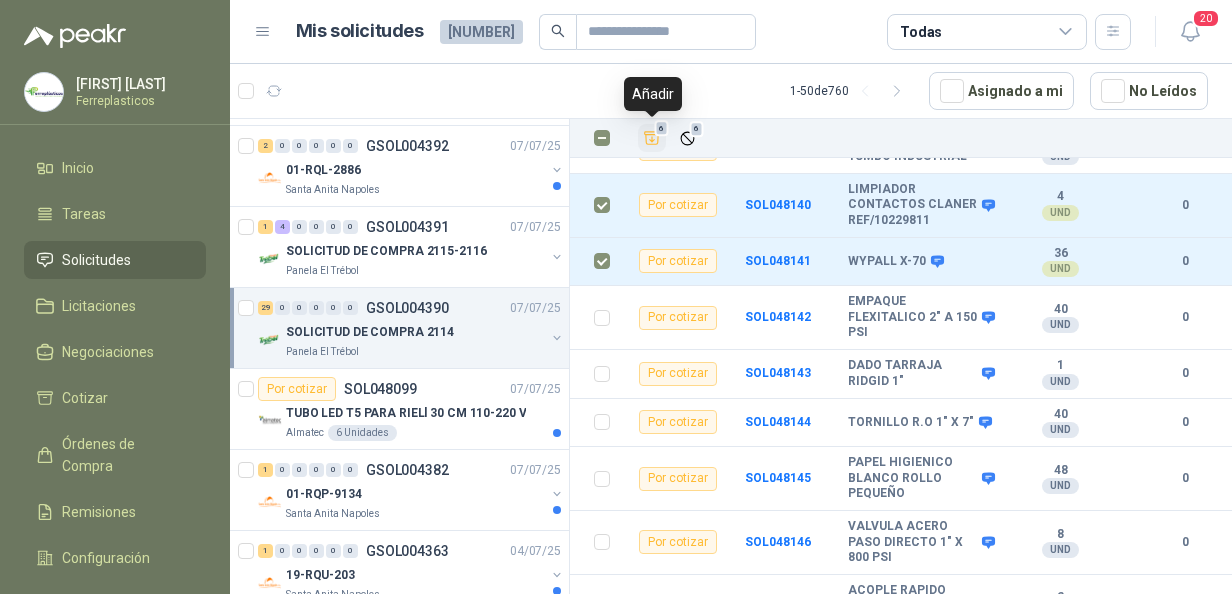 click at bounding box center (652, 138) 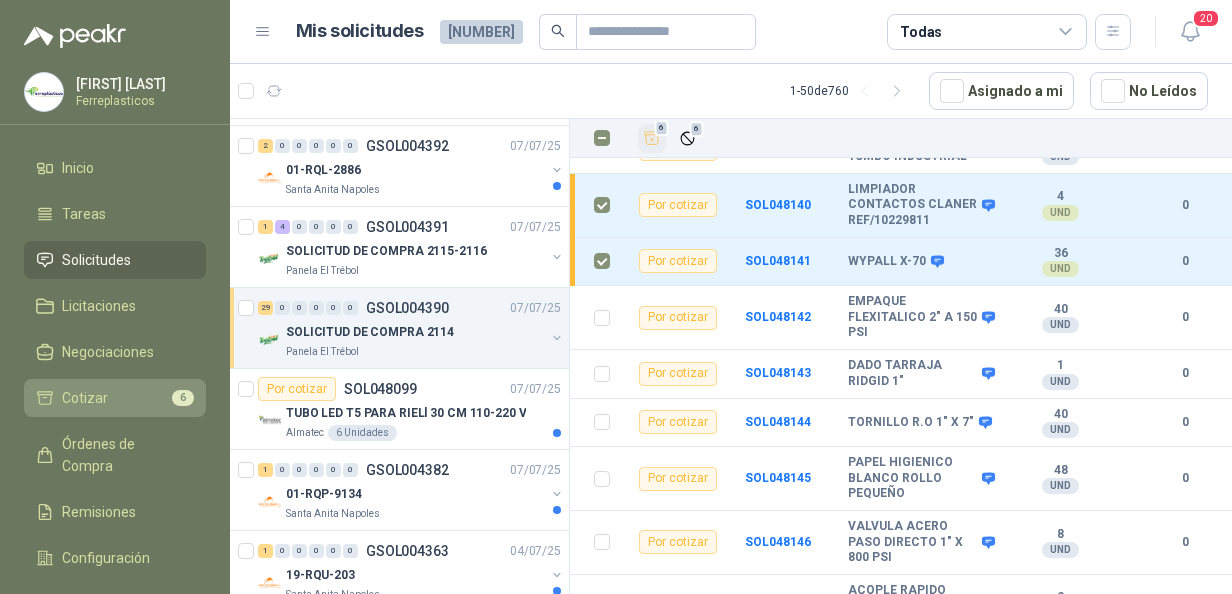 click on "Cotizar 6" at bounding box center (115, 398) 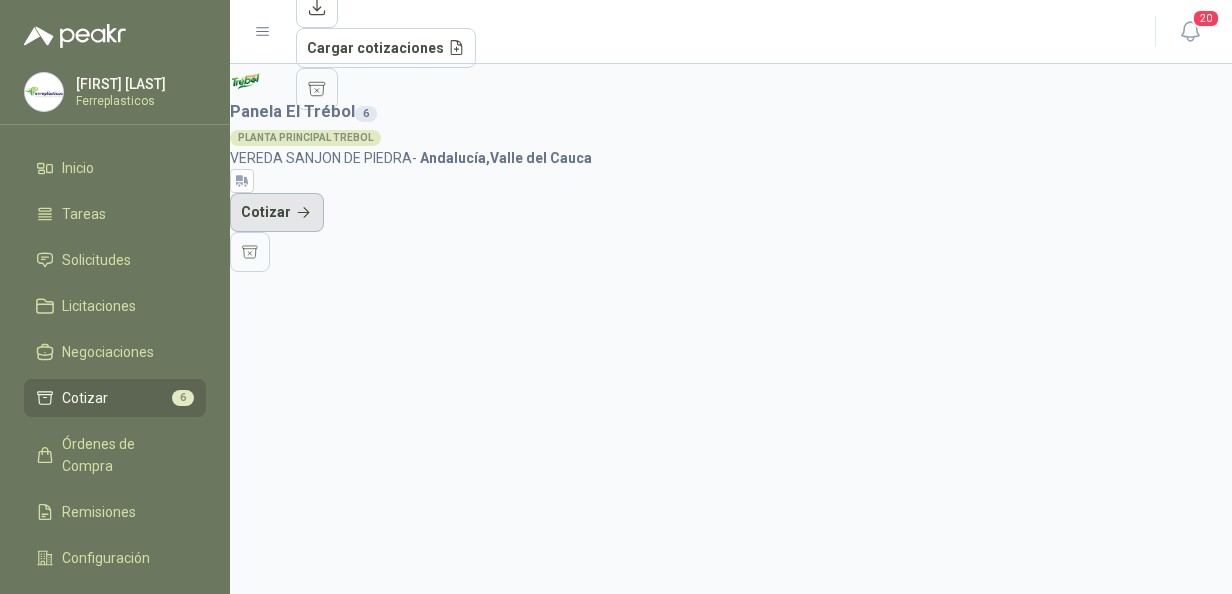 click on "Cotizar" at bounding box center (277, 213) 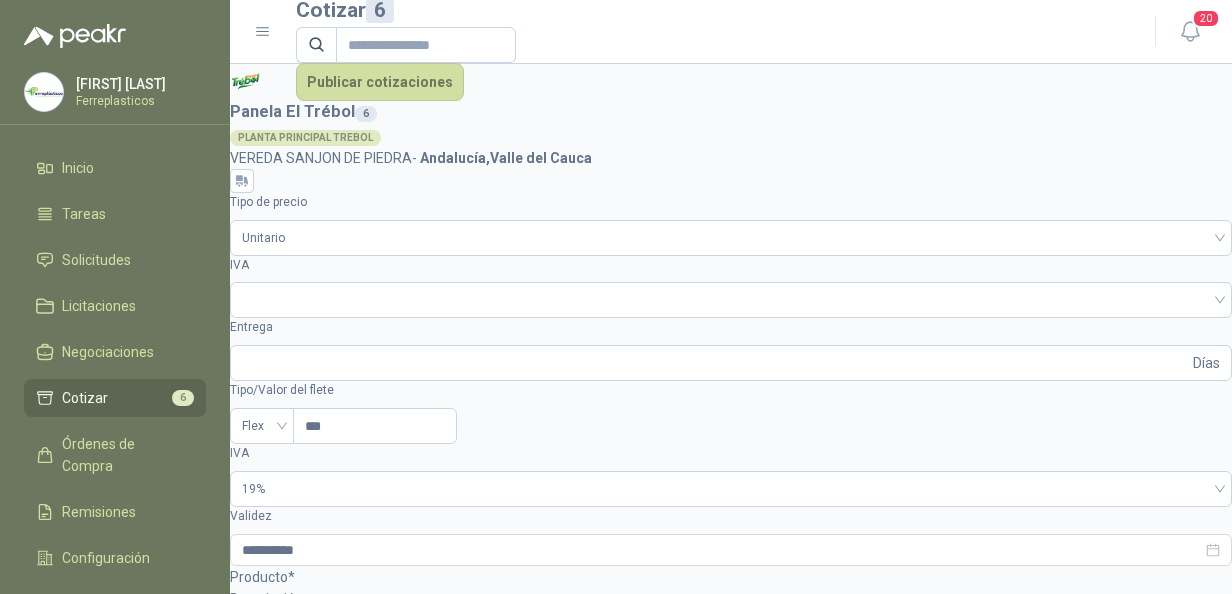 scroll, scrollTop: 68, scrollLeft: 0, axis: vertical 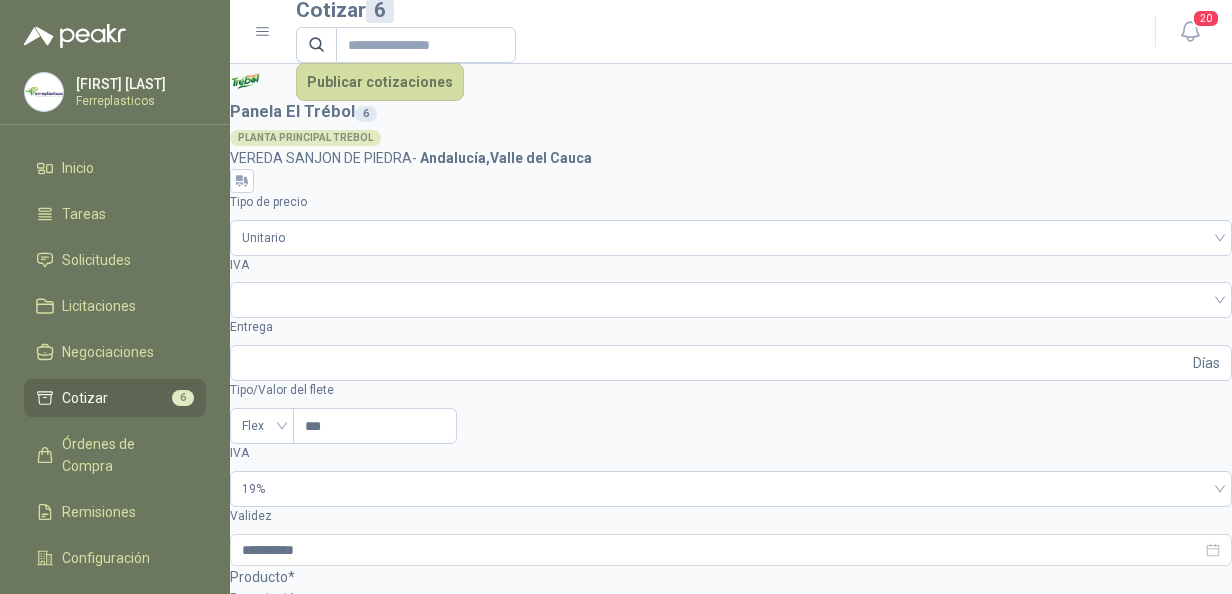click on "$ $  0 ,00" at bounding box center [299, 1636] 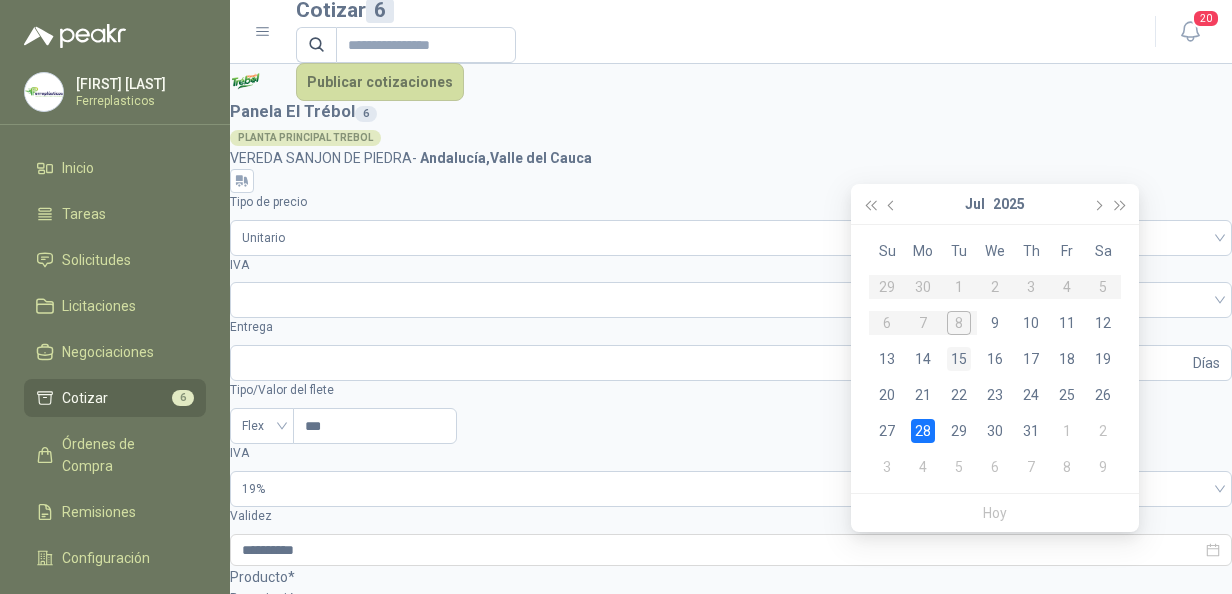type on "******" 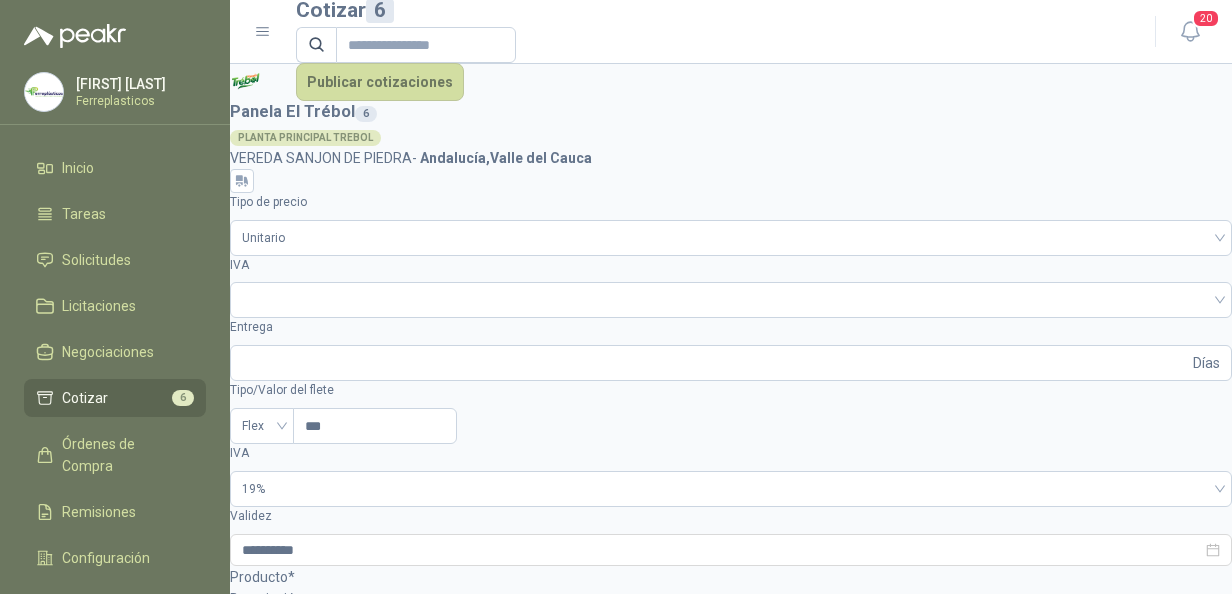 click at bounding box center [259, 1306] 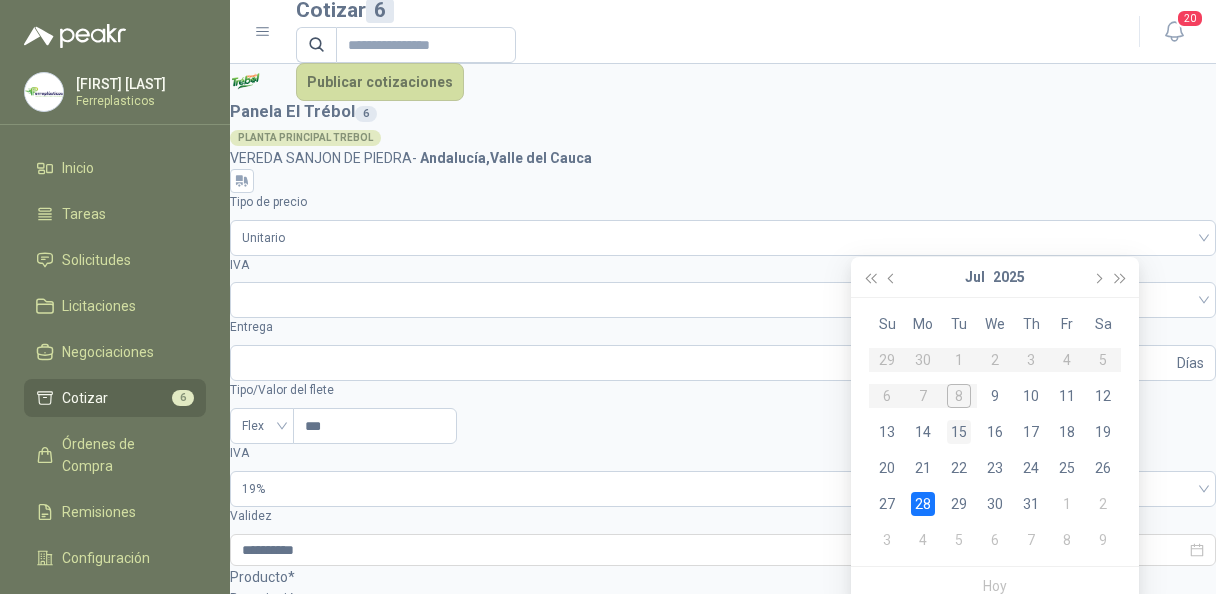 click on "15" at bounding box center [0, 0] 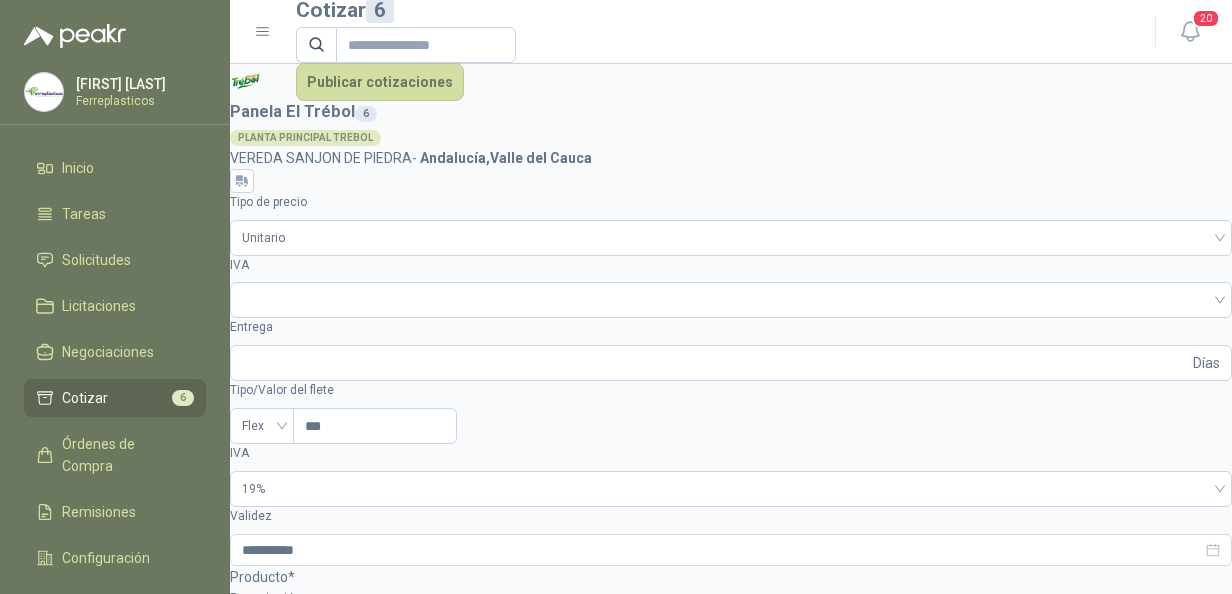 click at bounding box center [258, 1306] 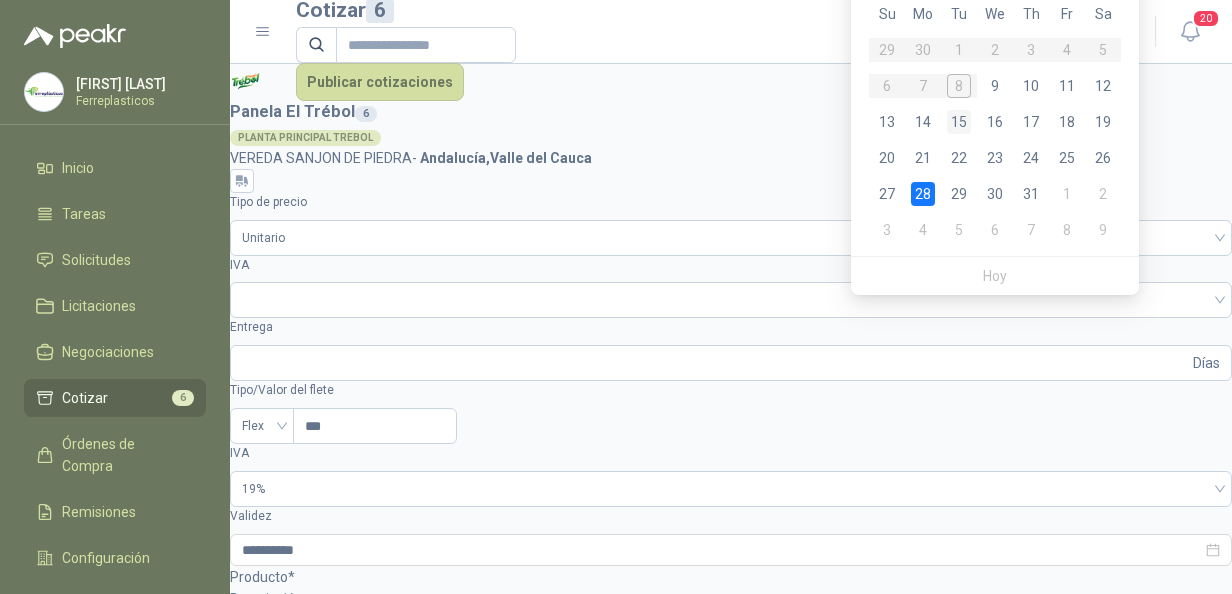 click on "15" at bounding box center [0, 0] 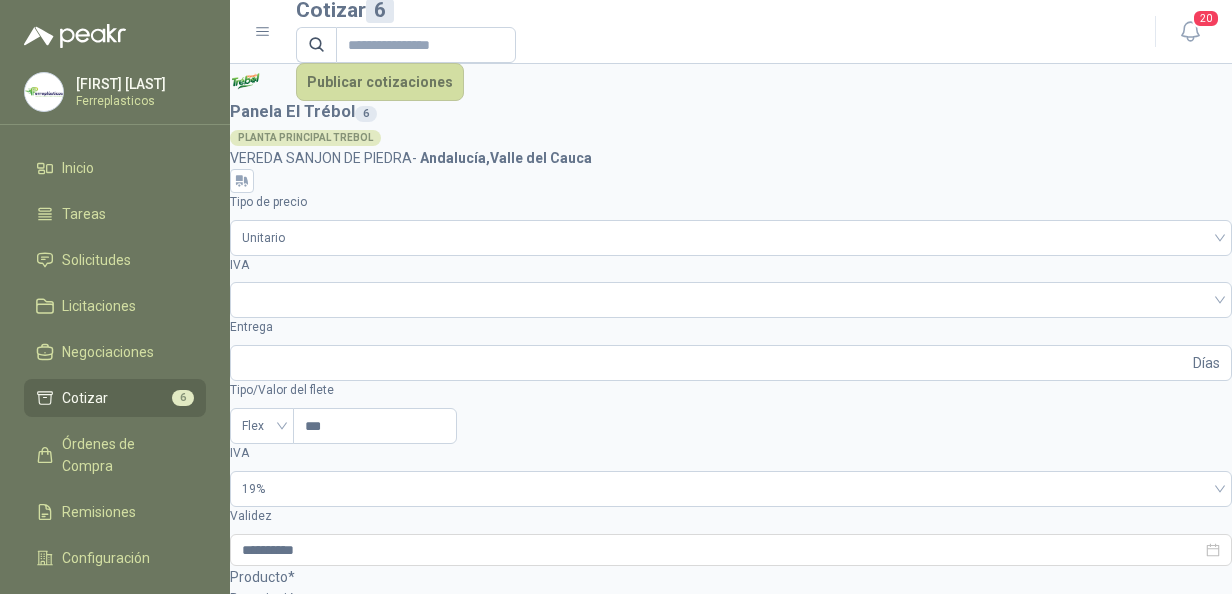 click at bounding box center [259, 1306] 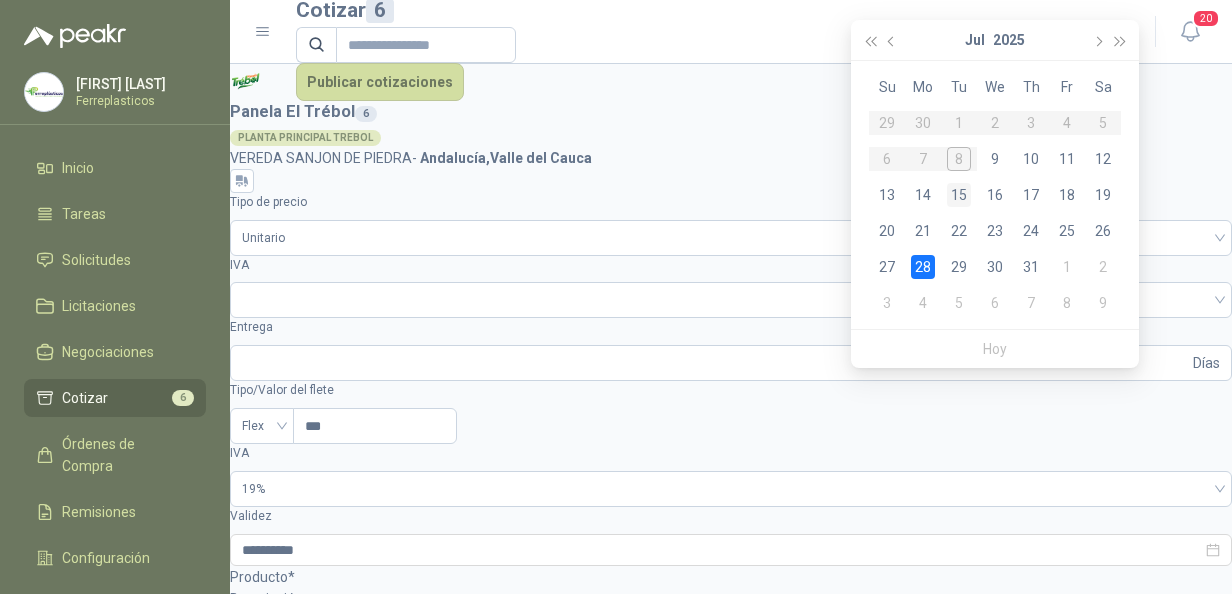 click on "15" at bounding box center [0, 0] 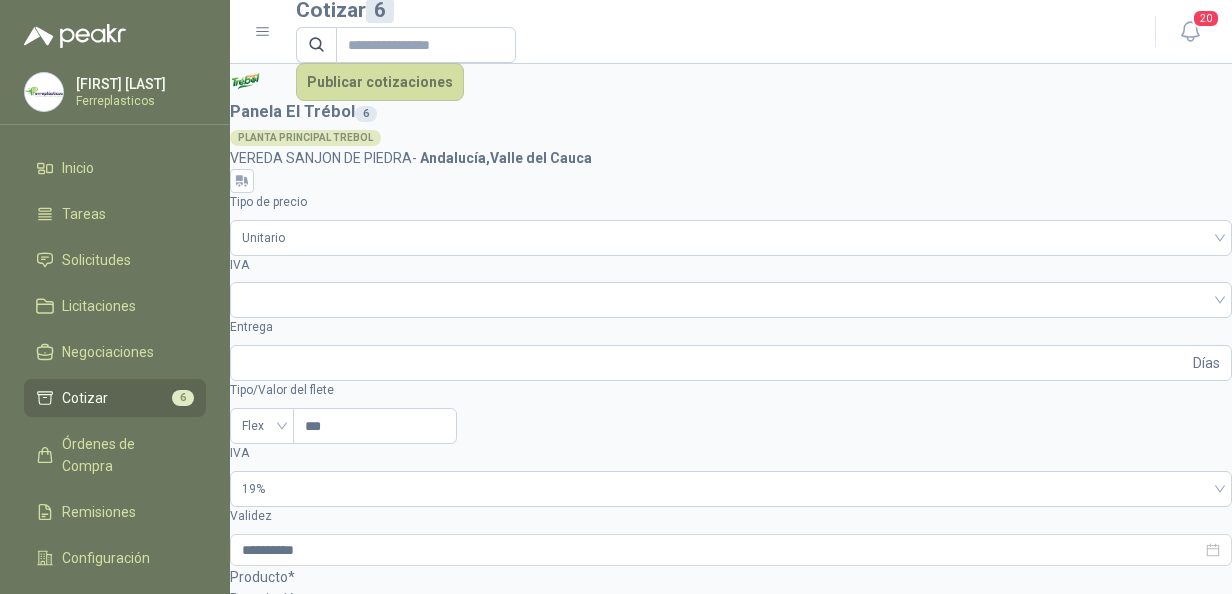 click at bounding box center (259, 1306) 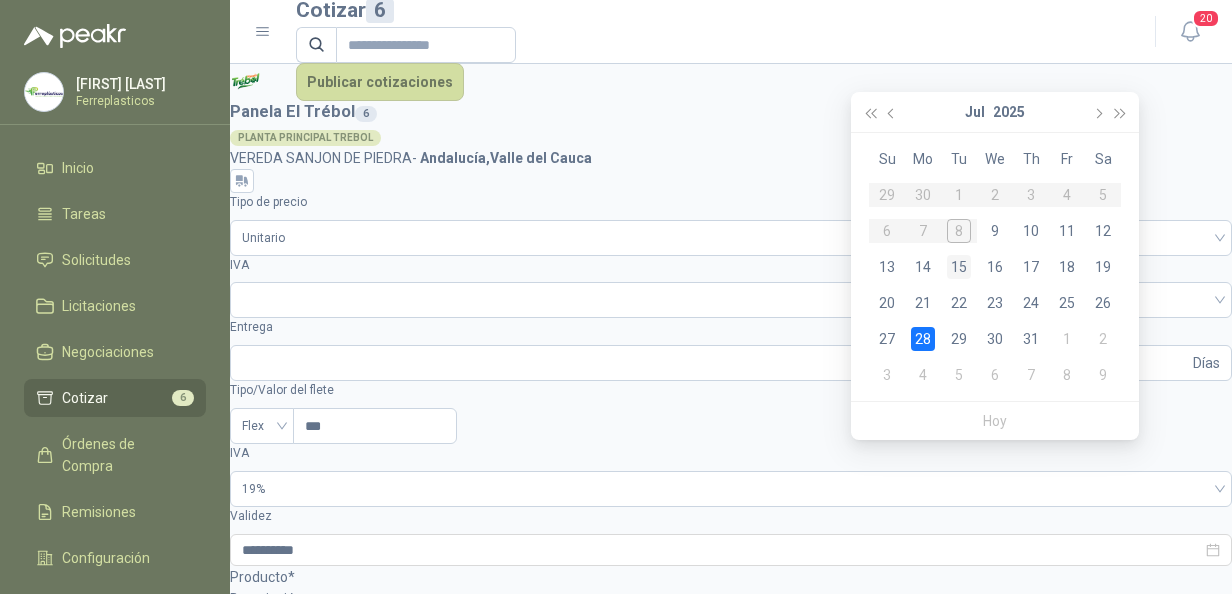 click on "15" at bounding box center (0, 0) 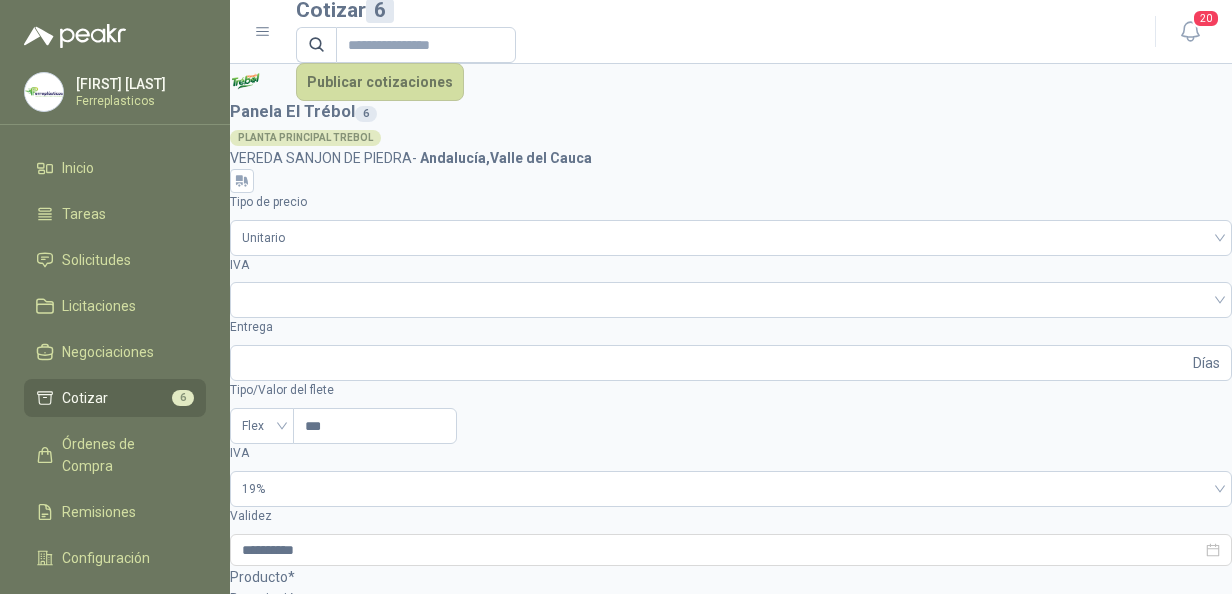 click at bounding box center [259, 1306] 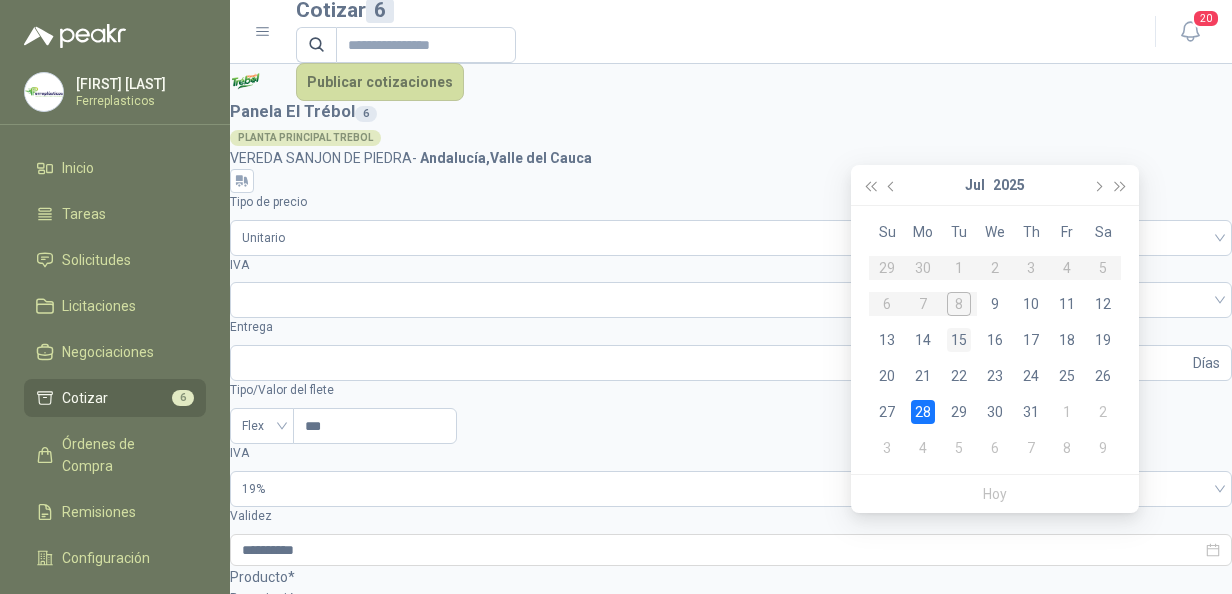 click on "15" at bounding box center [0, 0] 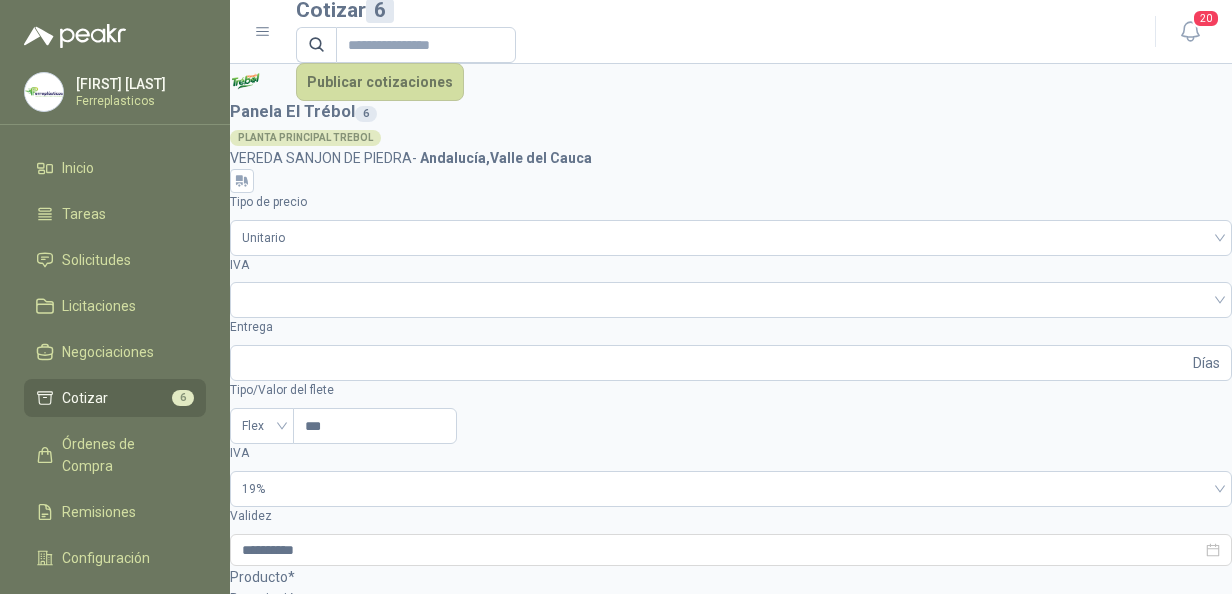 scroll, scrollTop: 0, scrollLeft: 0, axis: both 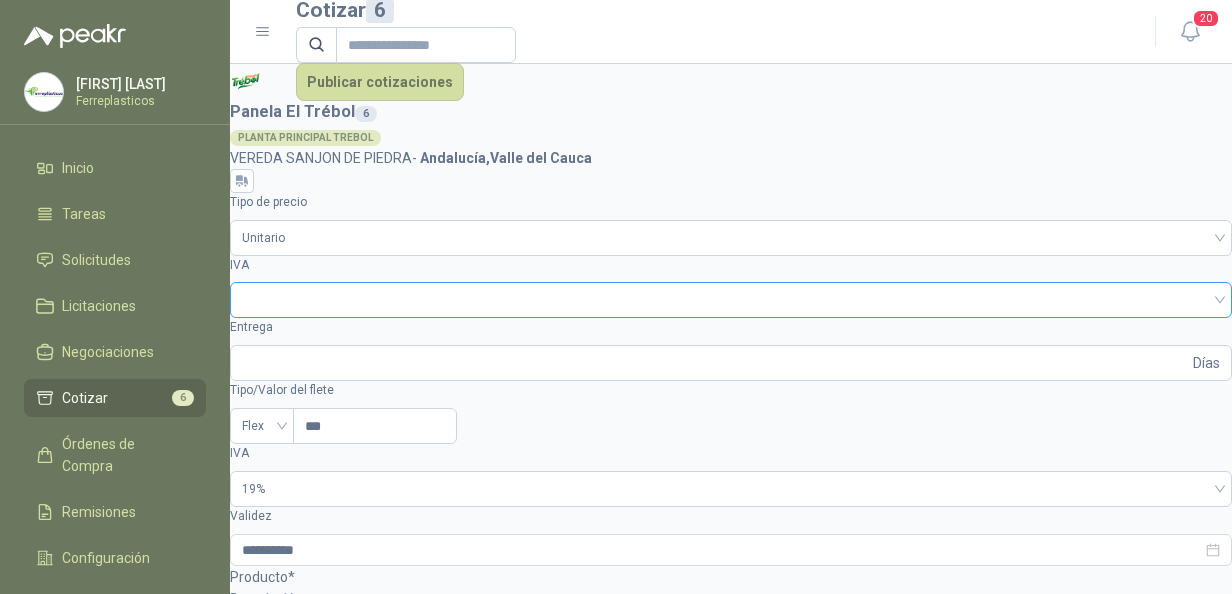 click at bounding box center [731, 298] 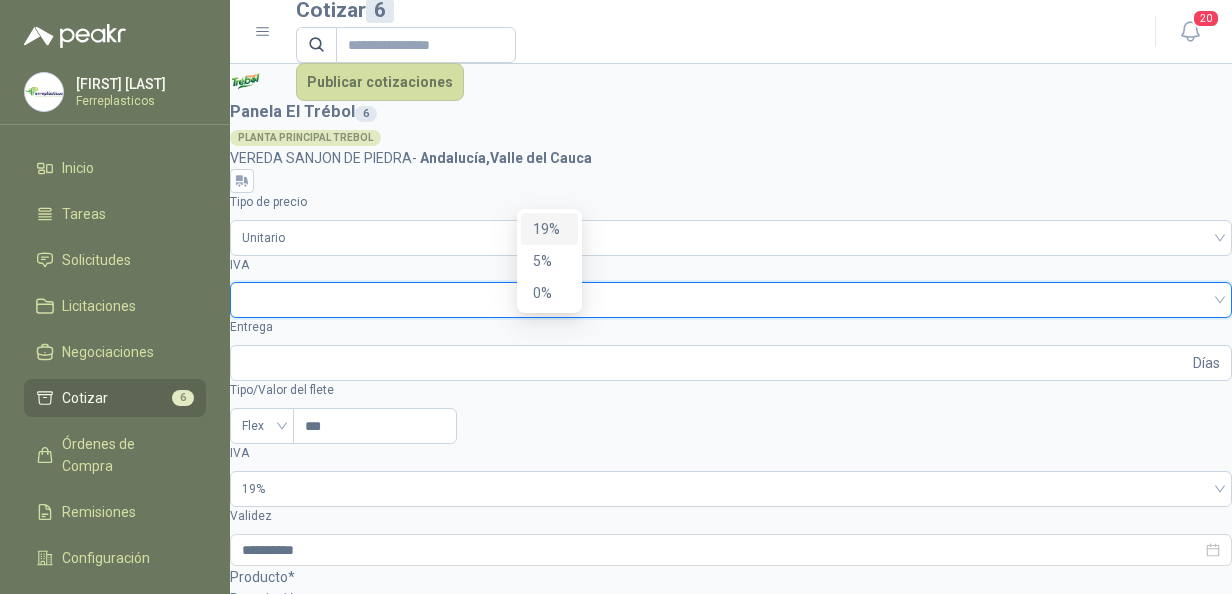 click on "19%" at bounding box center (549, 229) 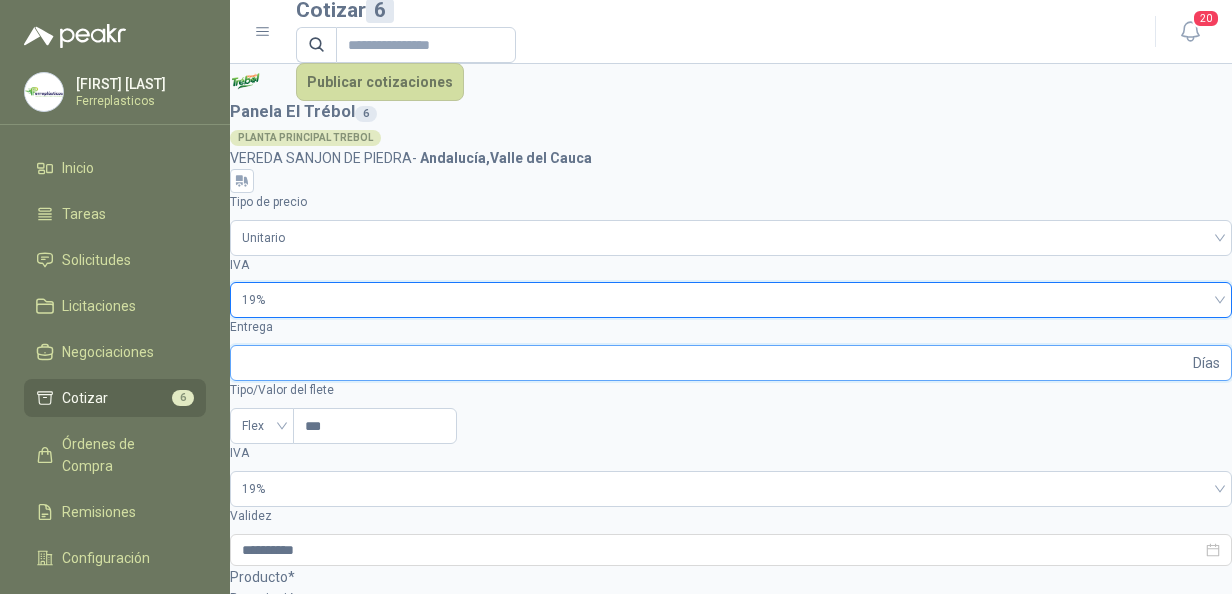 click on "Entrega" at bounding box center [715, 363] 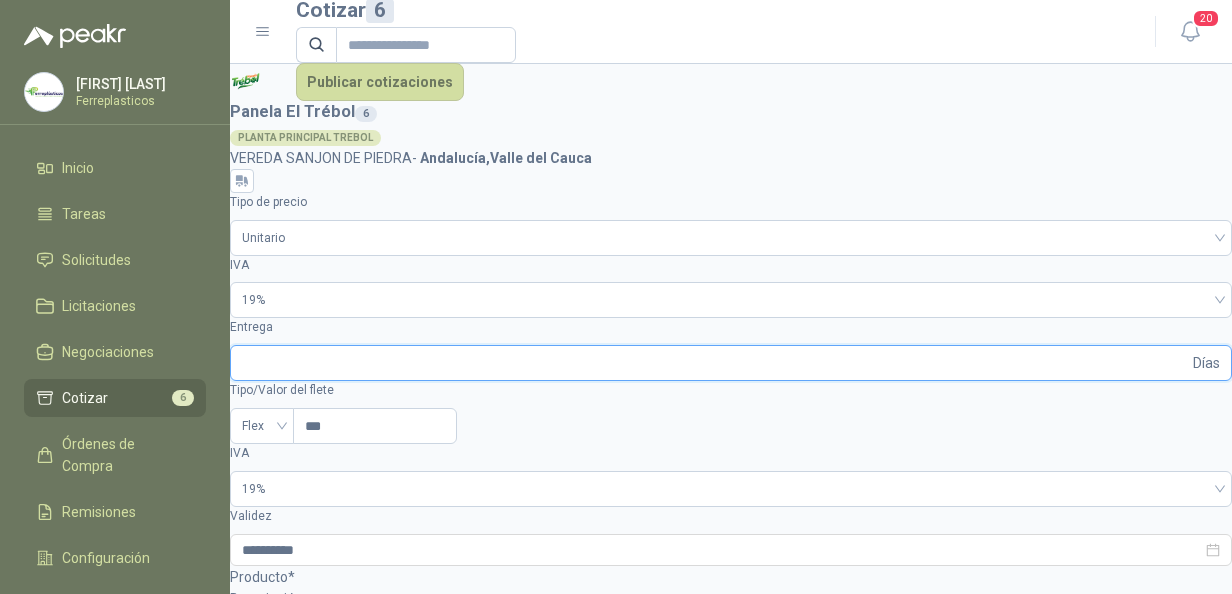 type on "*" 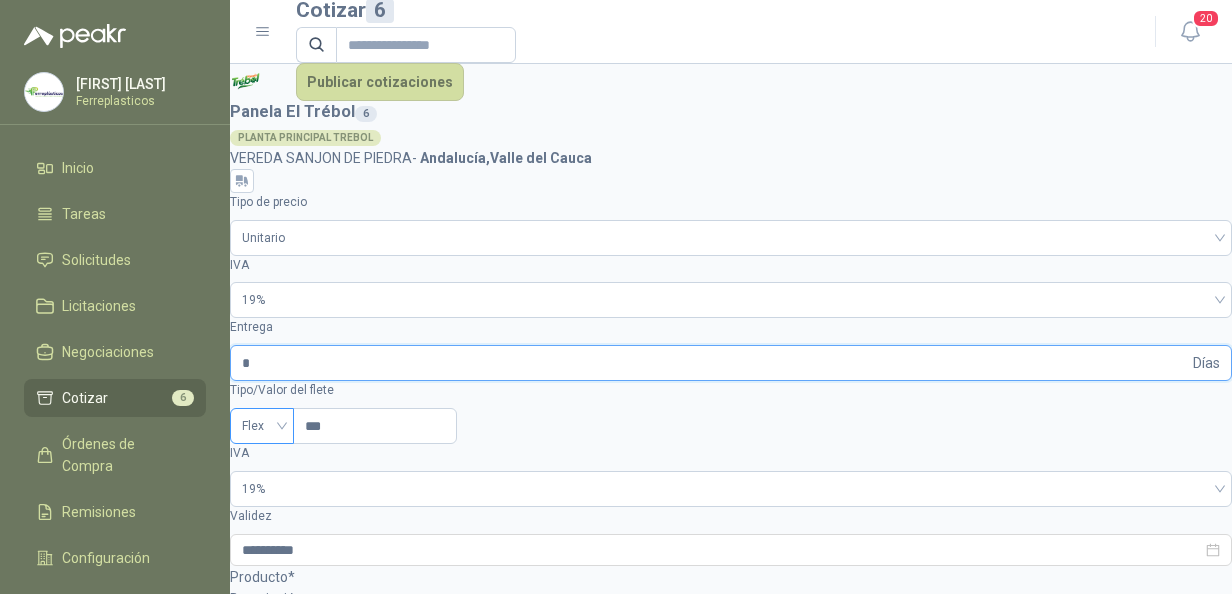 click on "Flex" at bounding box center (262, 426) 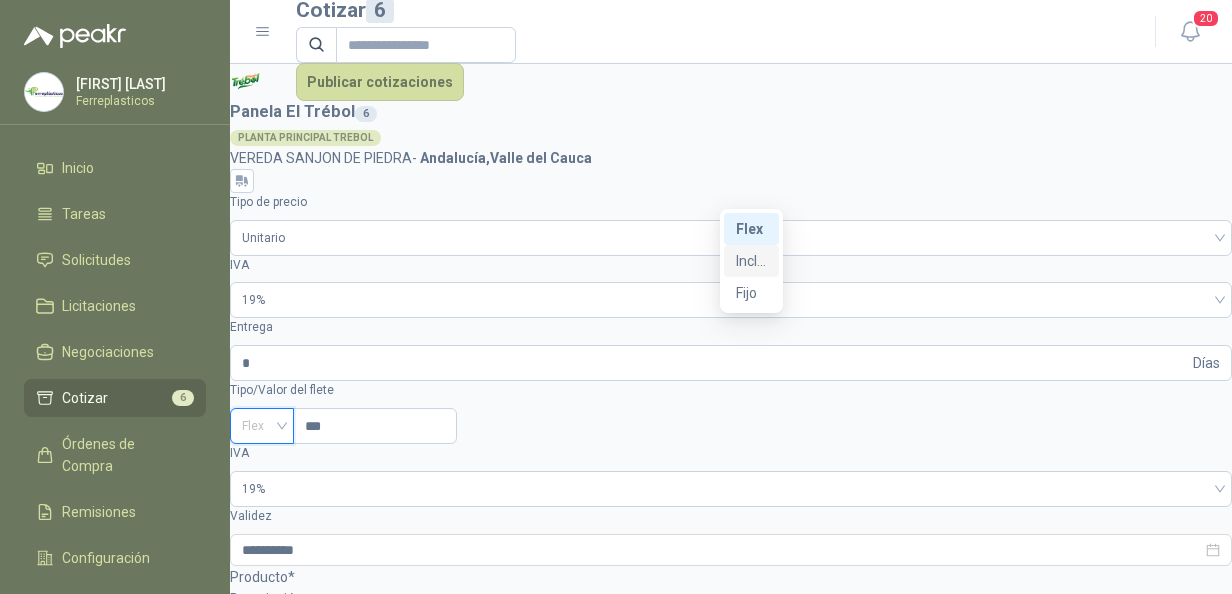 click on "Incluido" at bounding box center [0, 0] 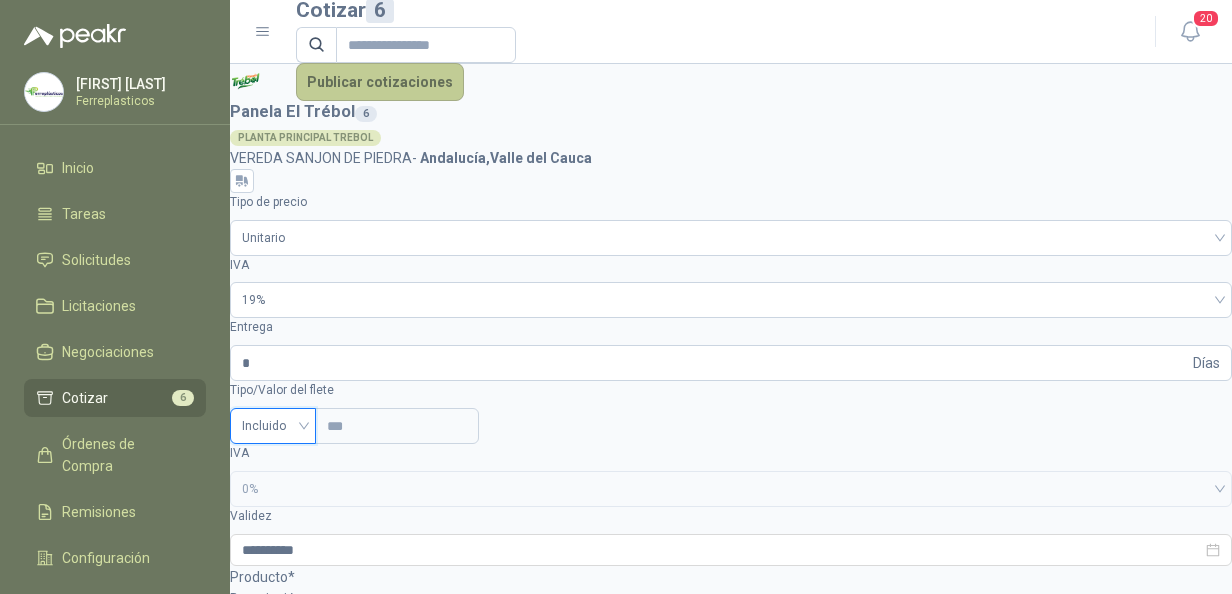click on "Publicar cotizaciones" at bounding box center [380, 82] 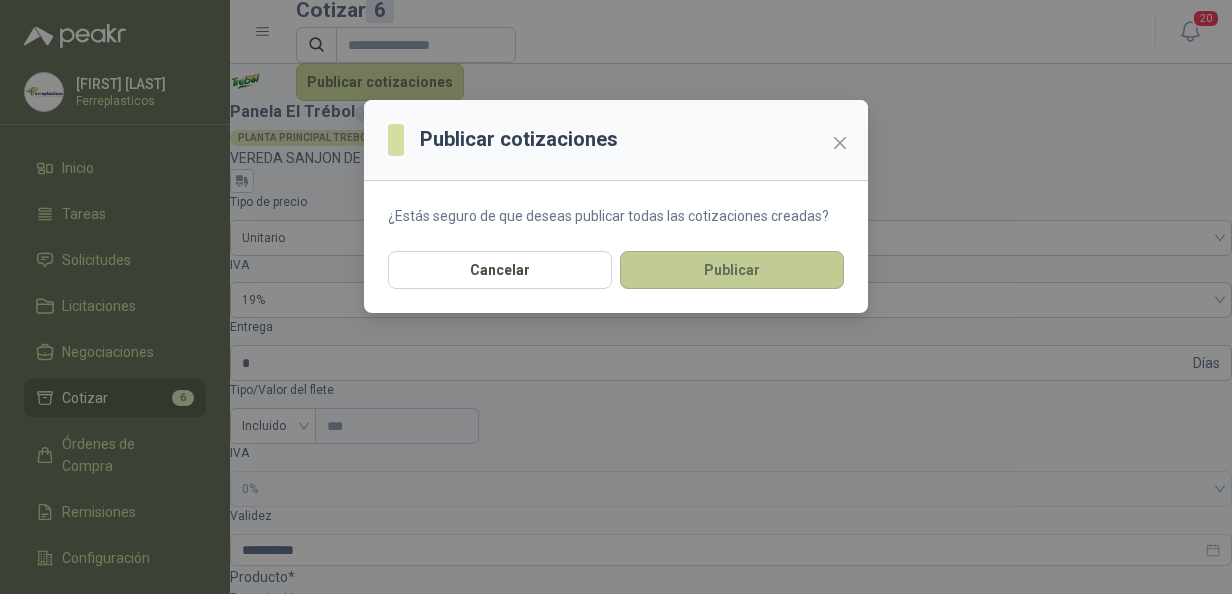 click on "Publicar" at bounding box center [732, 270] 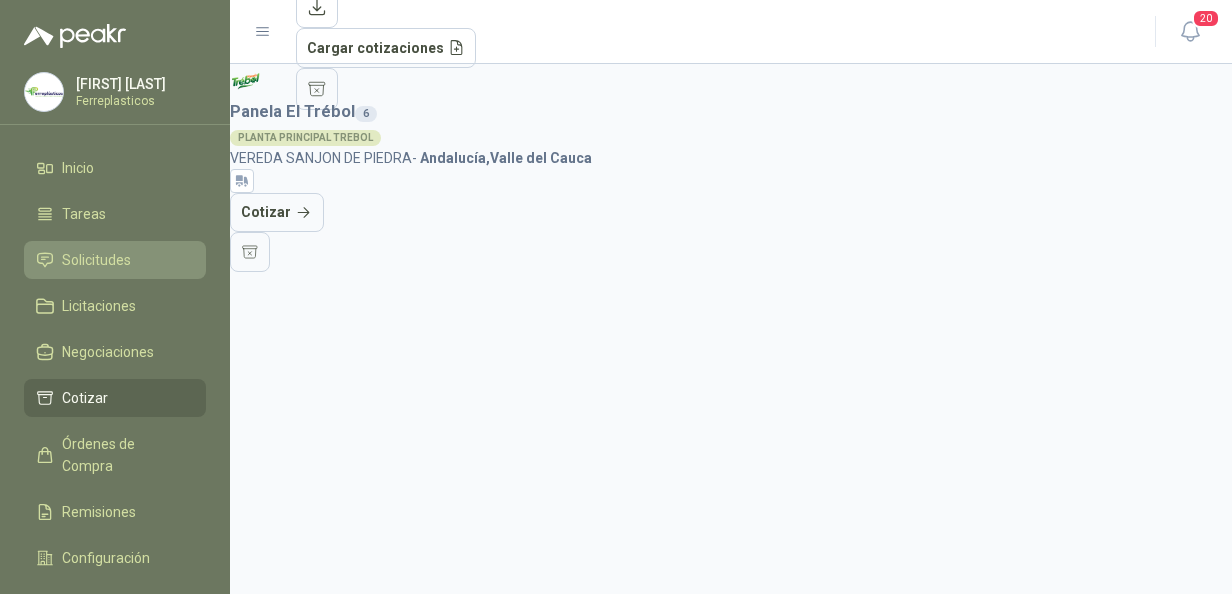 click on "Solicitudes" at bounding box center [96, 260] 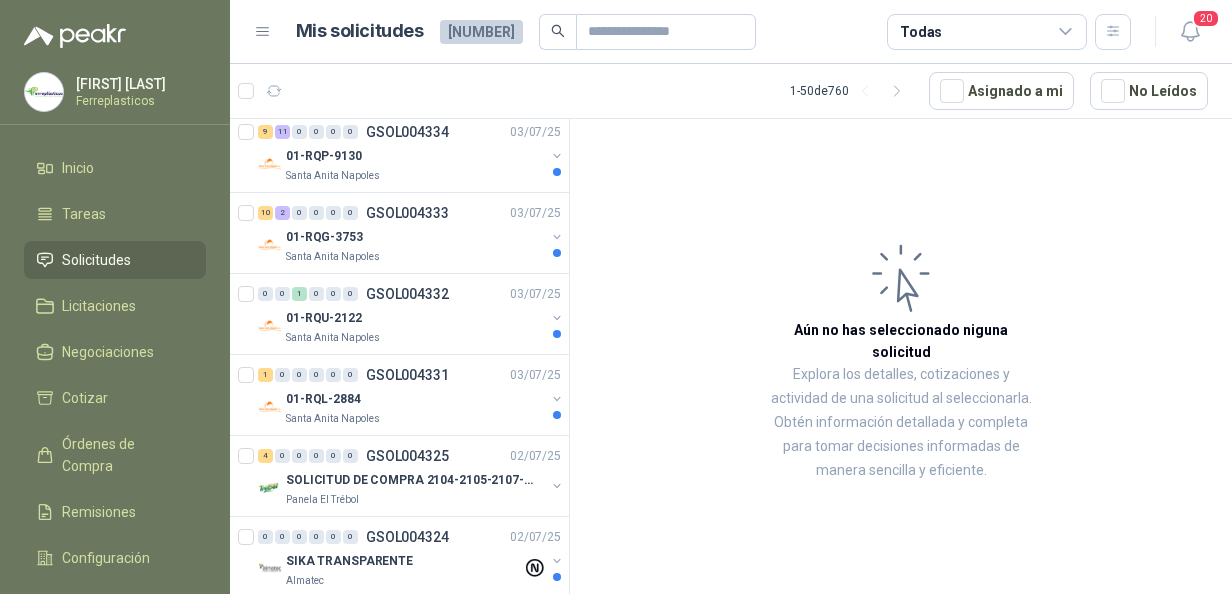 scroll, scrollTop: 2000, scrollLeft: 0, axis: vertical 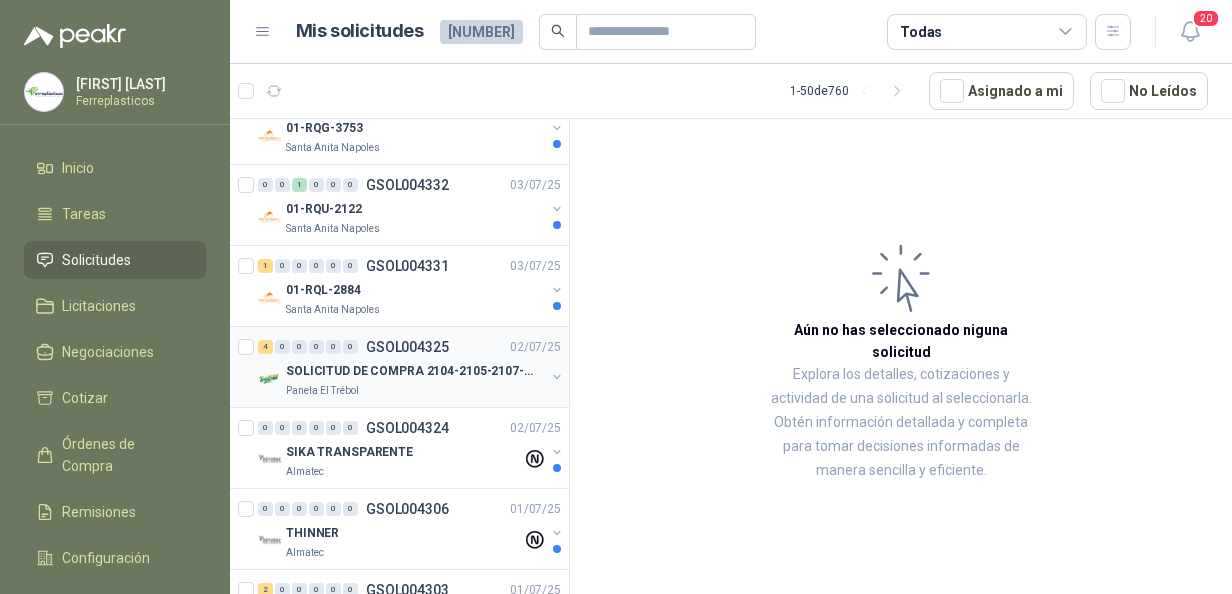 click on "SOLICITUD DE COMPRA 2104-2105-2107-2110" at bounding box center (410, 371) 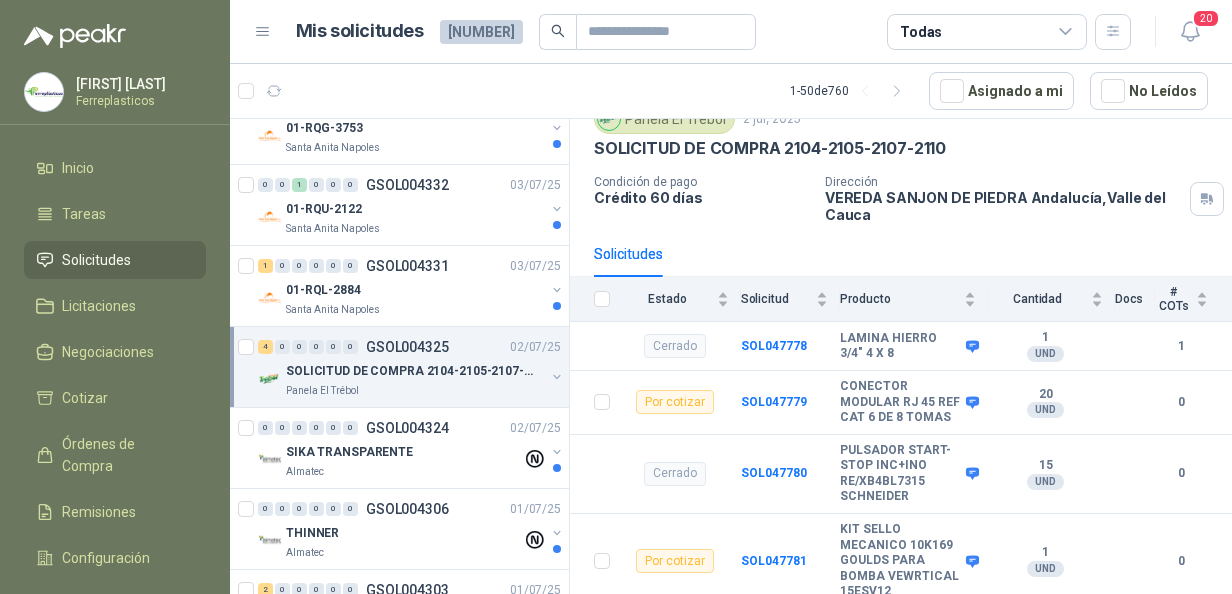 scroll, scrollTop: 24, scrollLeft: 0, axis: vertical 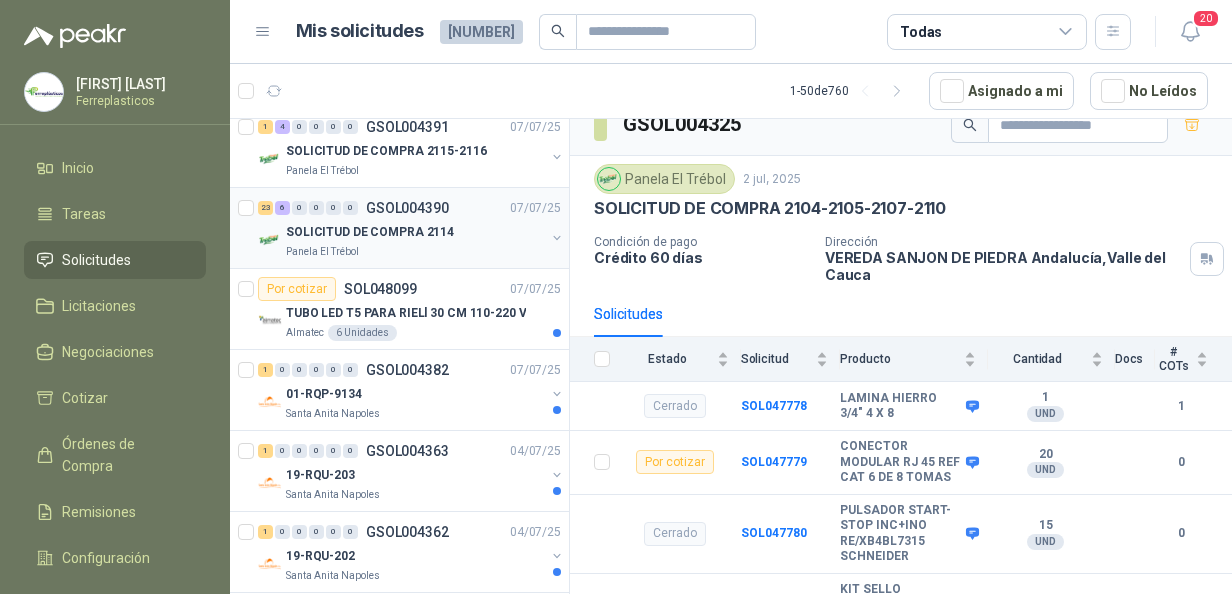 click on "SOLICITUD DE COMPRA 2114" at bounding box center [370, 232] 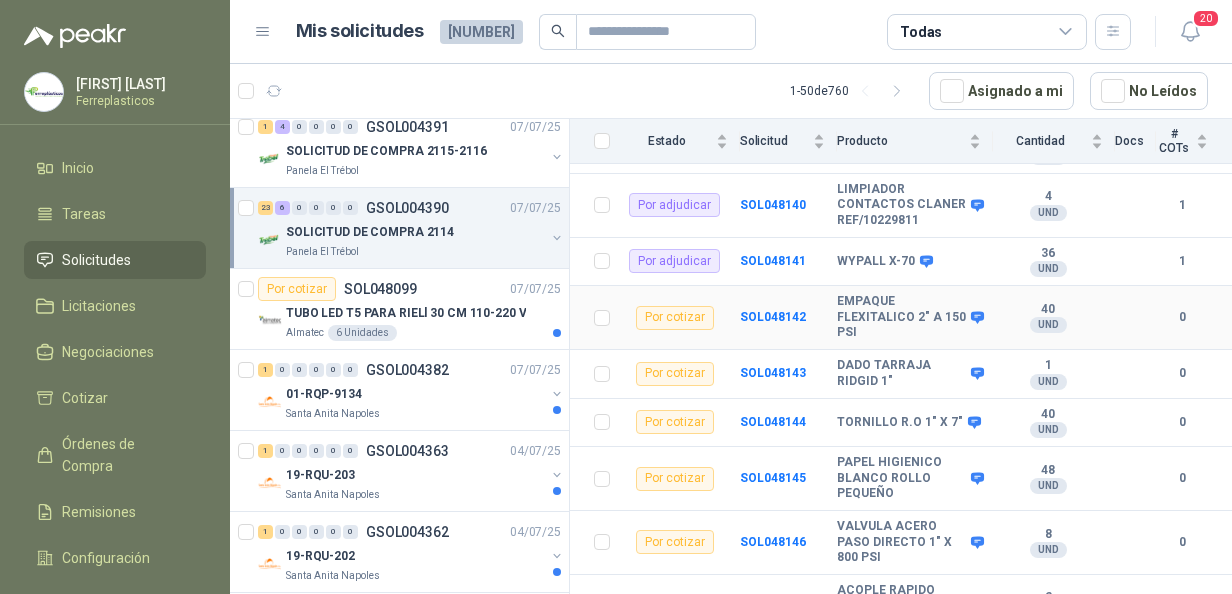scroll, scrollTop: 1467, scrollLeft: 0, axis: vertical 